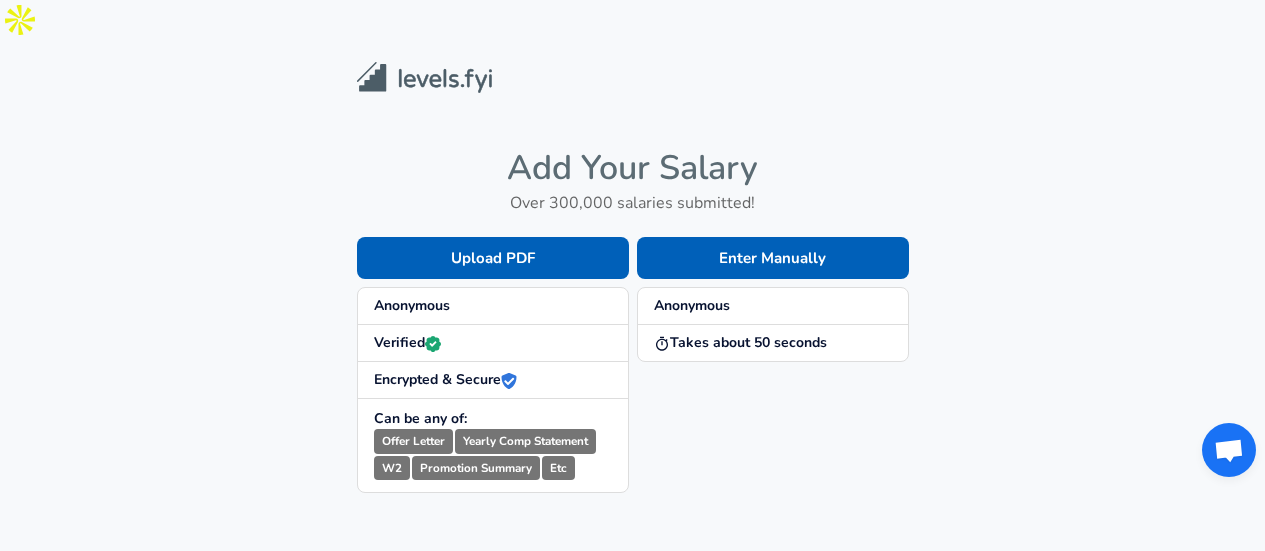 scroll, scrollTop: 0, scrollLeft: 0, axis: both 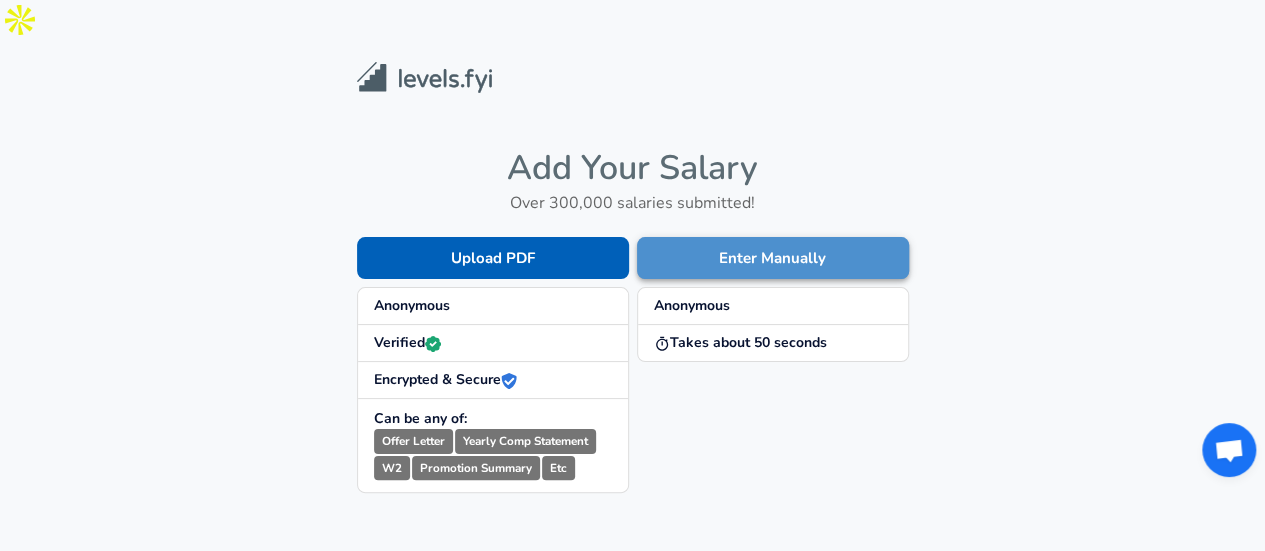 click on "Enter Manually" at bounding box center [773, 258] 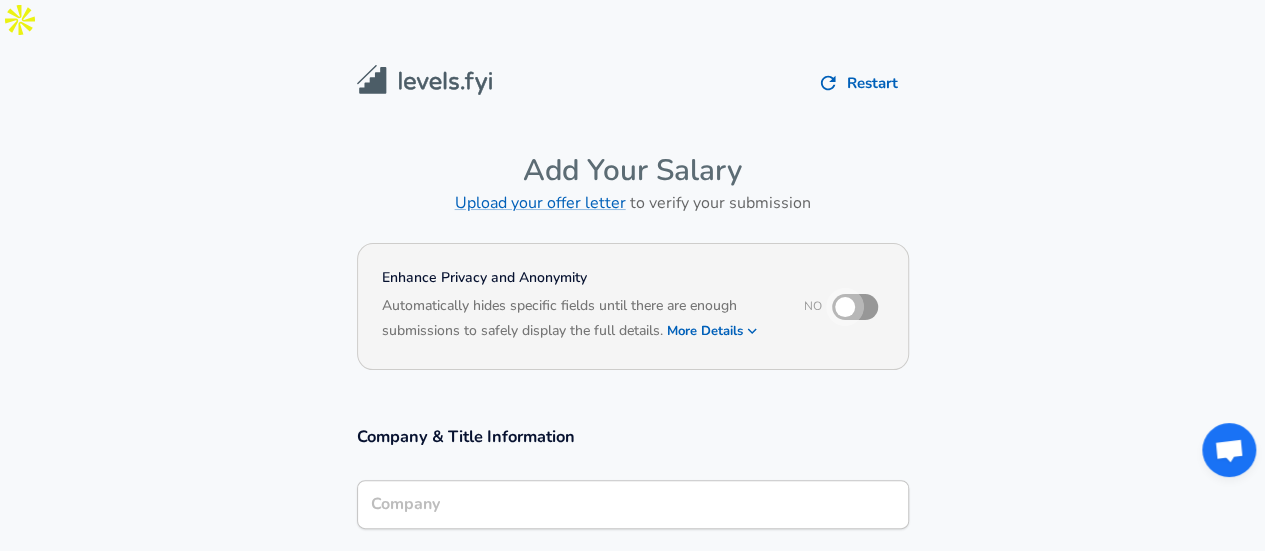click at bounding box center [845, 307] 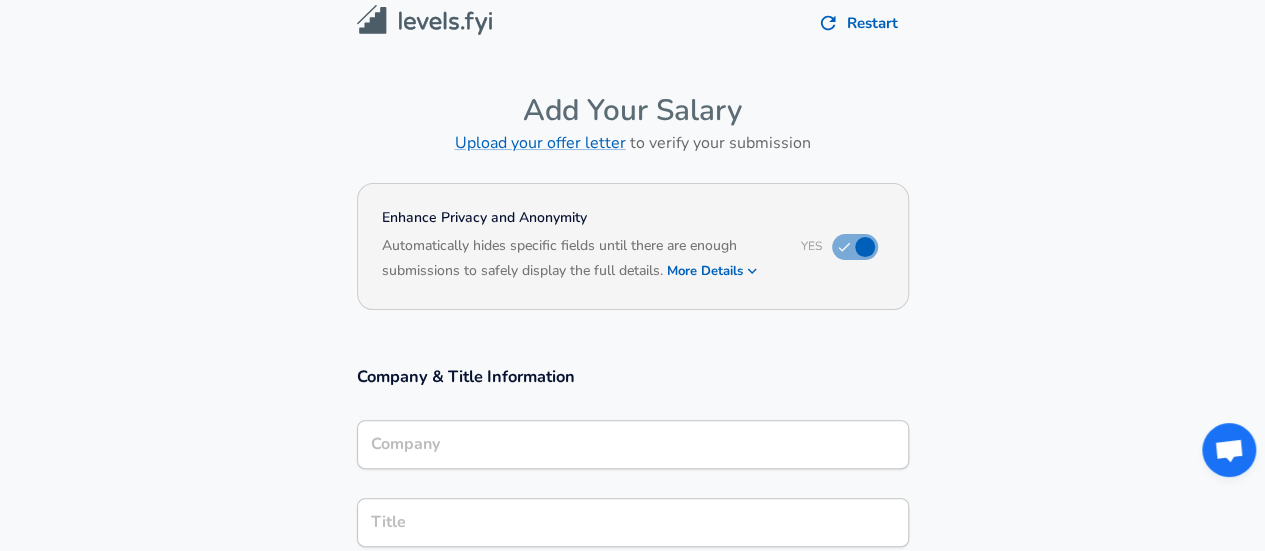scroll, scrollTop: 0, scrollLeft: 0, axis: both 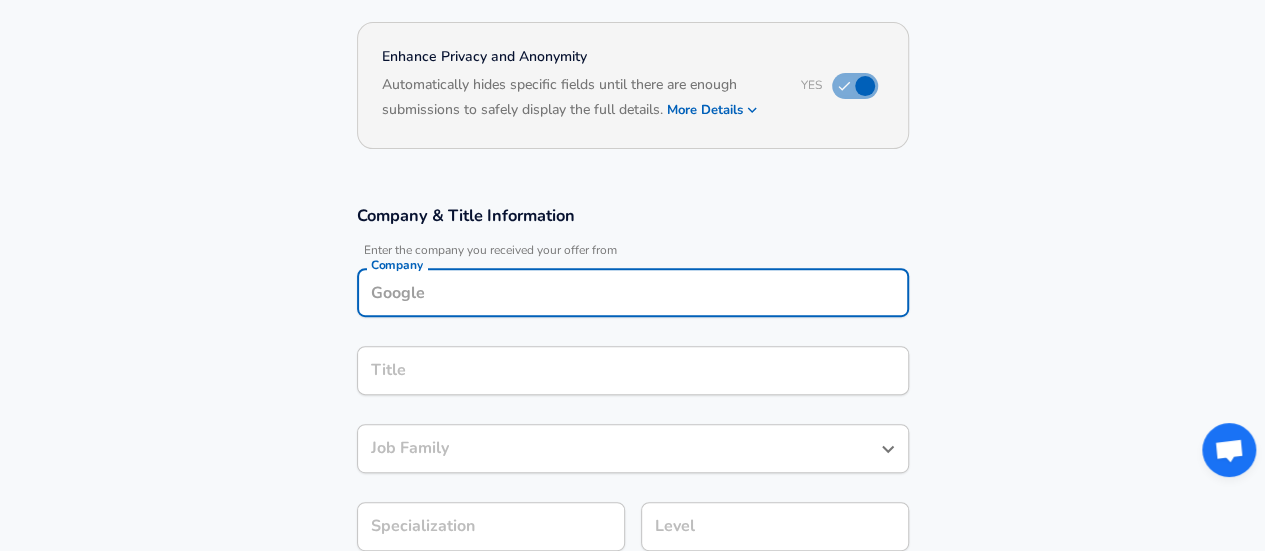 click on "Company" at bounding box center (633, 292) 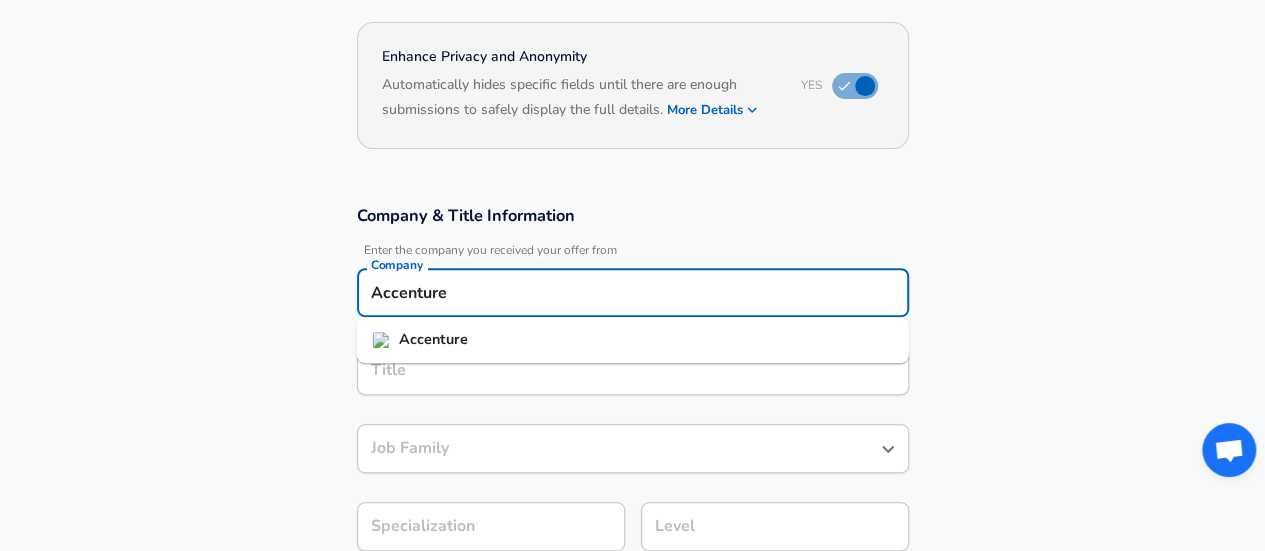 click on "Accenture" at bounding box center (433, 339) 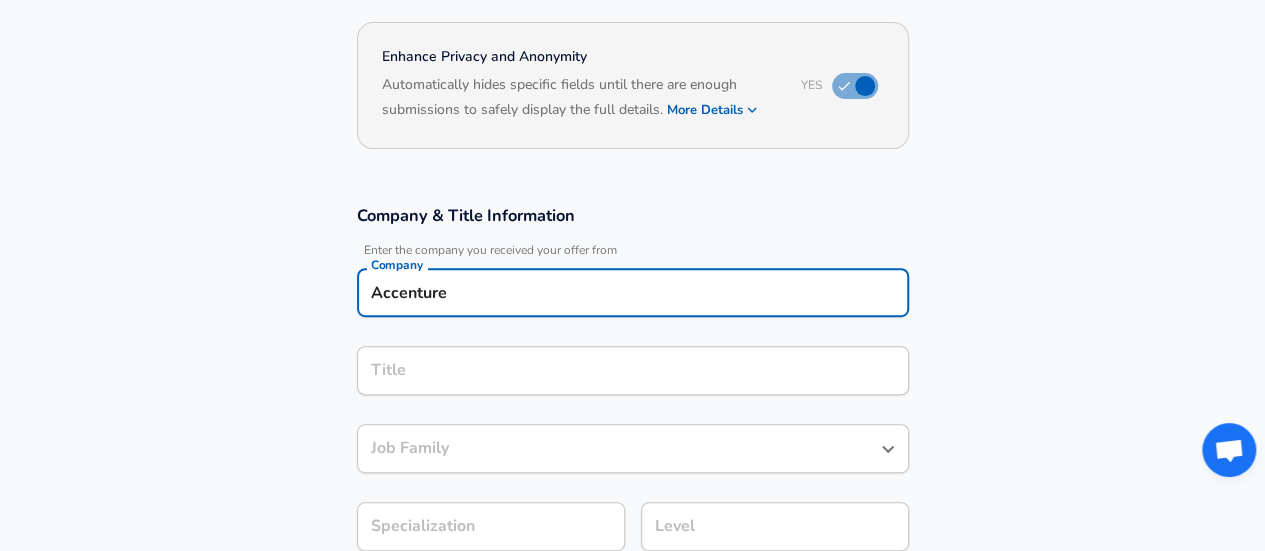 type on "Accenture" 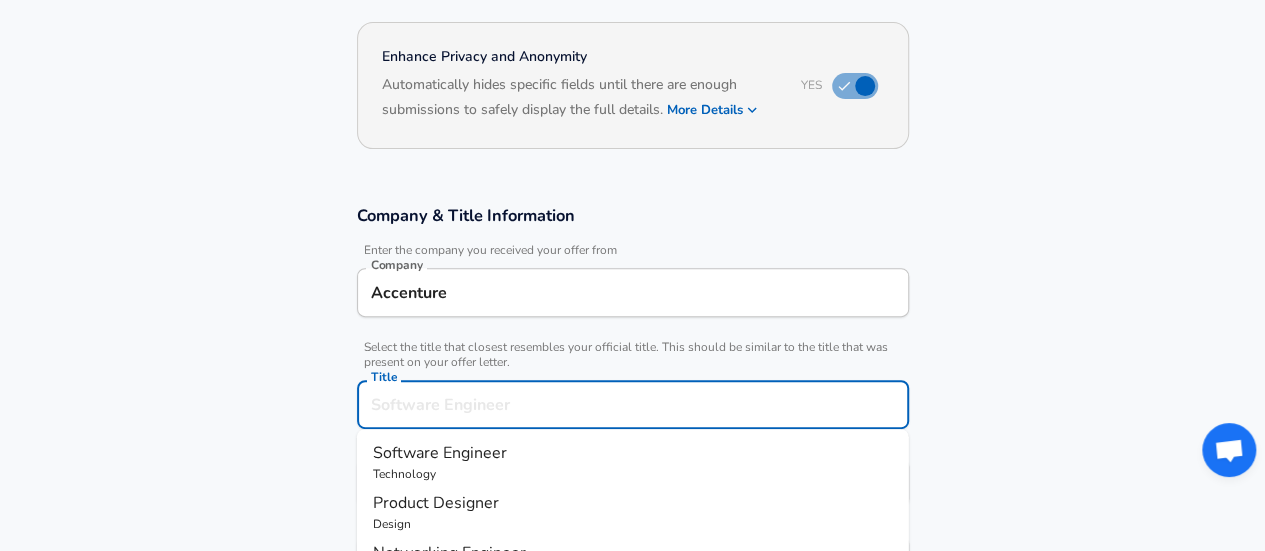 scroll, scrollTop: 261, scrollLeft: 0, axis: vertical 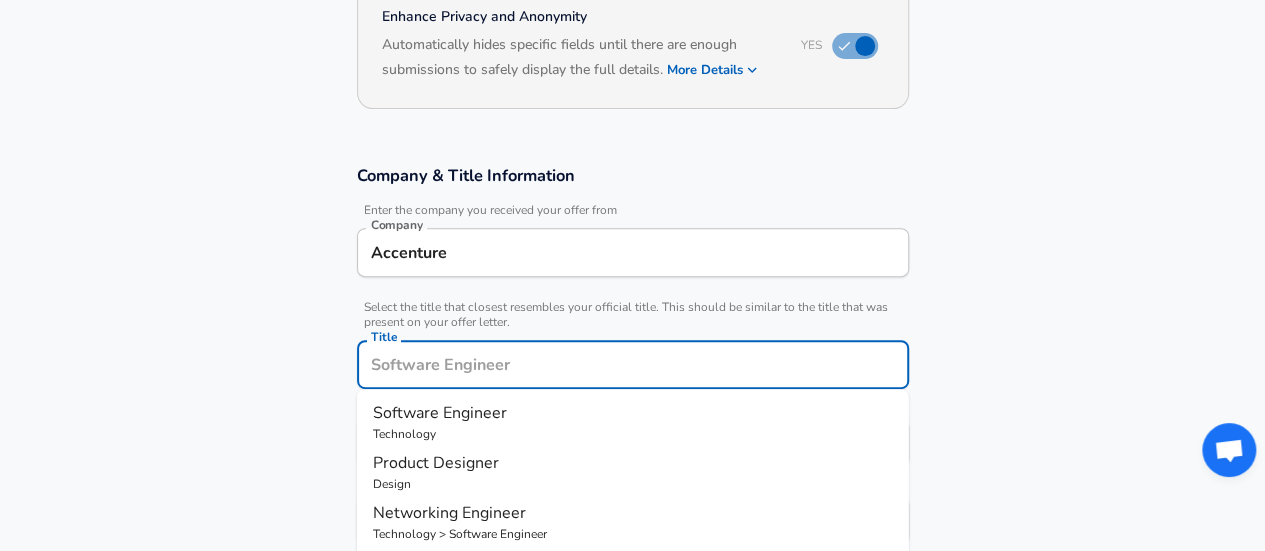 click on "Title" at bounding box center [633, 364] 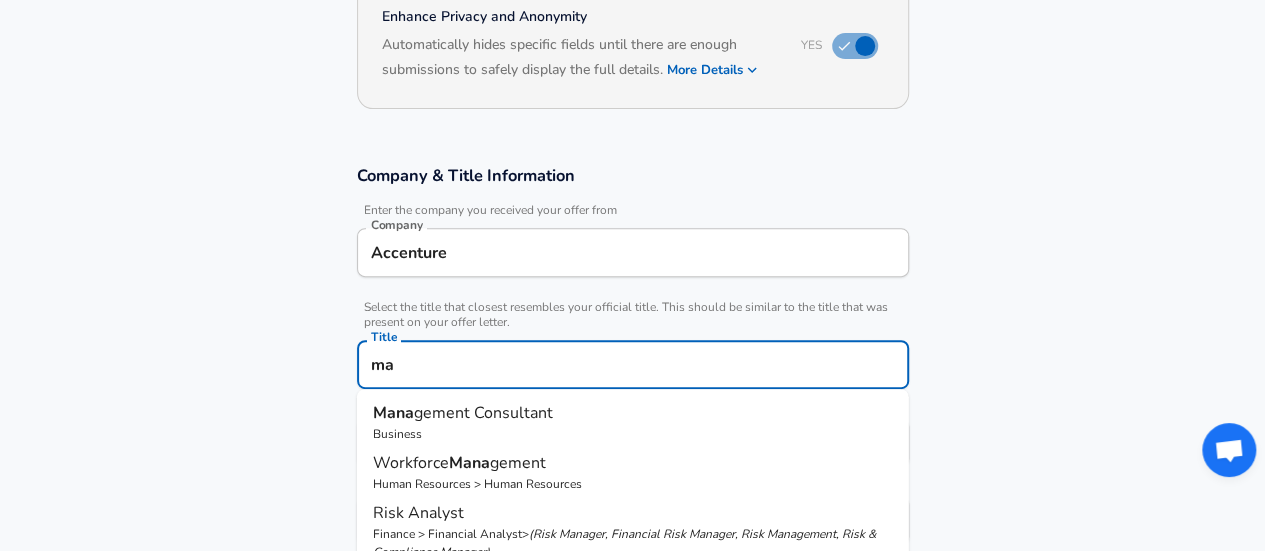 type on "m" 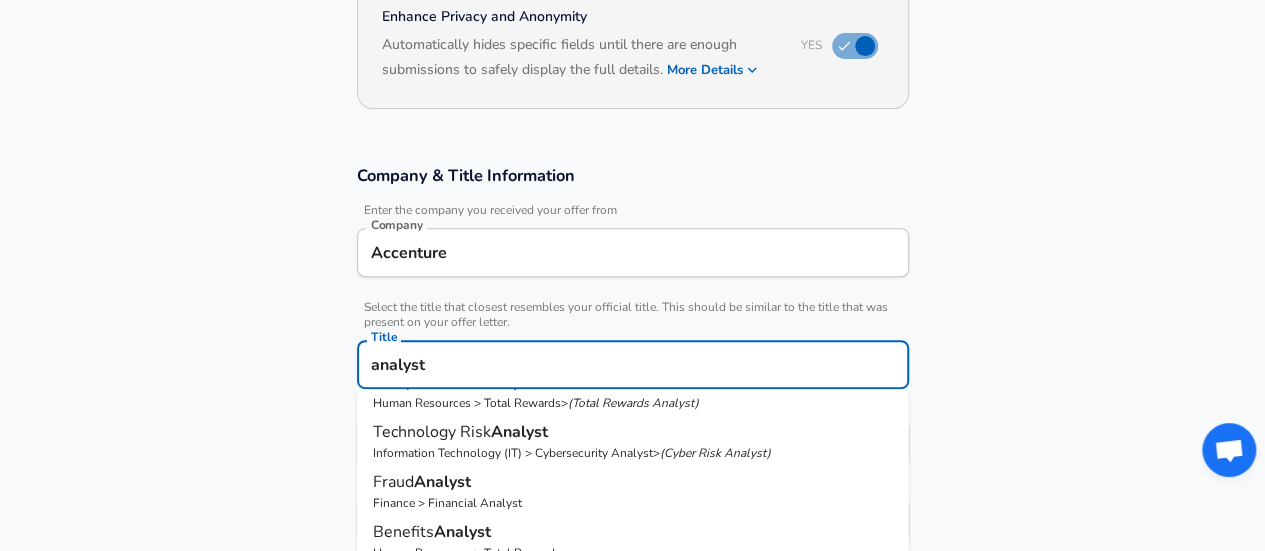 scroll, scrollTop: 563, scrollLeft: 0, axis: vertical 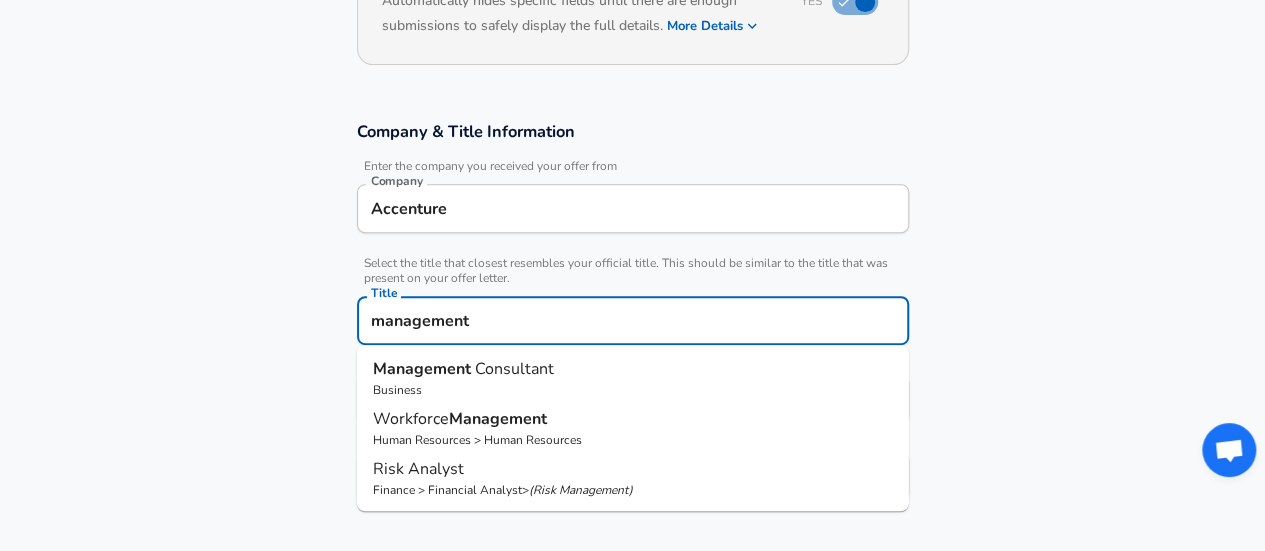 click on "Consultant" at bounding box center (514, 369) 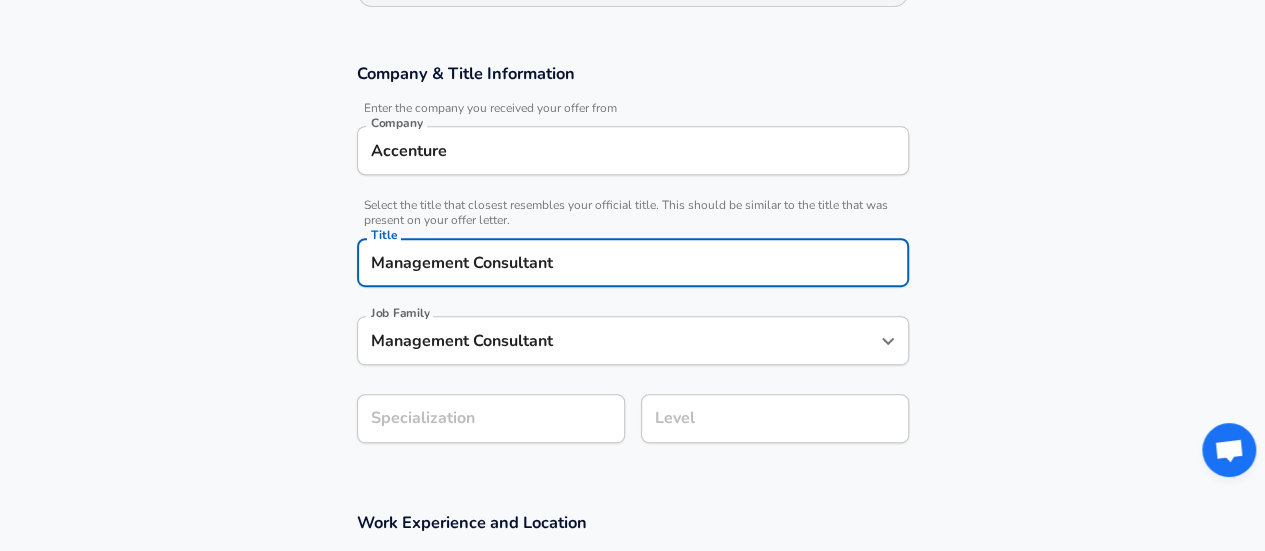 type on "Management Consultant" 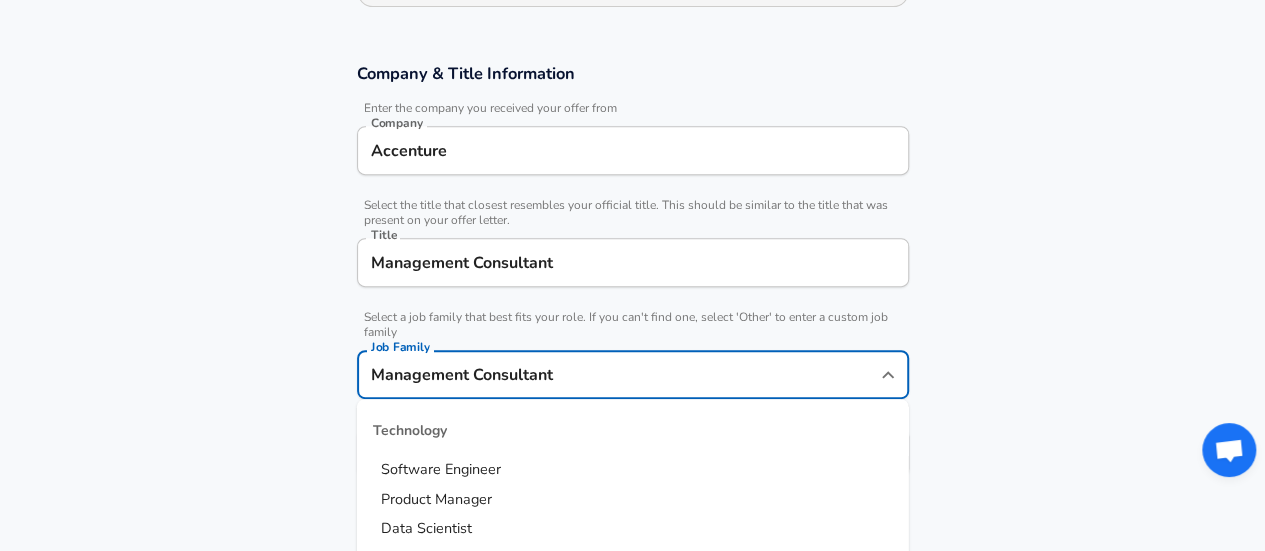 scroll, scrollTop: 403, scrollLeft: 0, axis: vertical 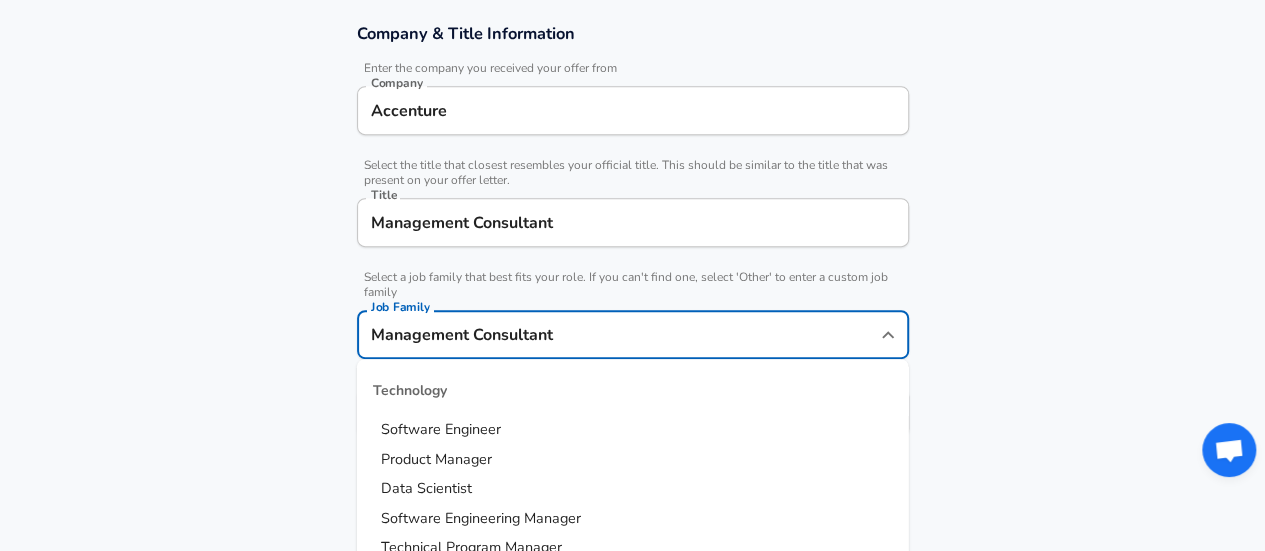 click on "Management Consultant" at bounding box center (618, 334) 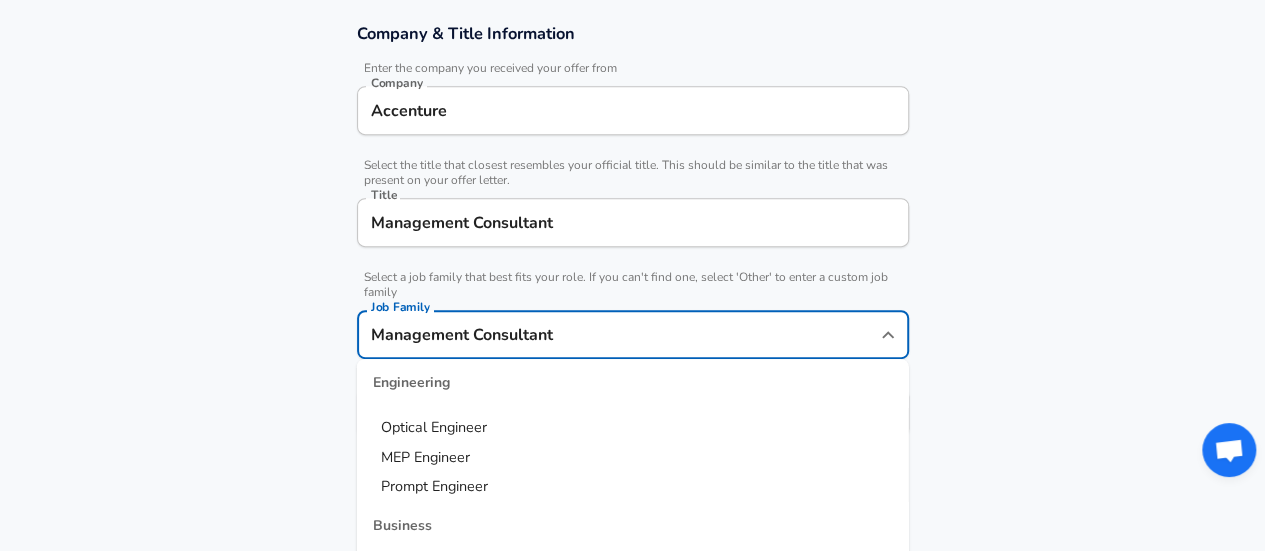 click on "Company & Title Information   Enter the company you received your offer from Company Accenture Company   Select the title that closest resembles your official title. This should be similar to the title that was present on your offer letter. Title Management Consultant Title   Select a job family that best fits your role. If you can't find one, select 'Other' to enter a custom job family Job Family Management Consultant Job Family Technology Software Engineer Product Manager Data Scientist Software Engineering Manager Technical Program Manager Solution Architect Program Manager Project Manager Data Science Manager Technical Writer Engineering Biomedical Engineer Civil Engineer Hardware Engineer Mechanical Engineer Geological Engineer Electrical Engineer Controls Engineer Chemical Engineer Aerospace Engineer Materials Engineer Optical Engineer MEP Engineer Prompt Engineer Business Management     Consultant Business Development Sales Sales Legal Legal Sales Sales Engineer Legal Regulatory Affairs Sales Design" at bounding box center (632, 240) 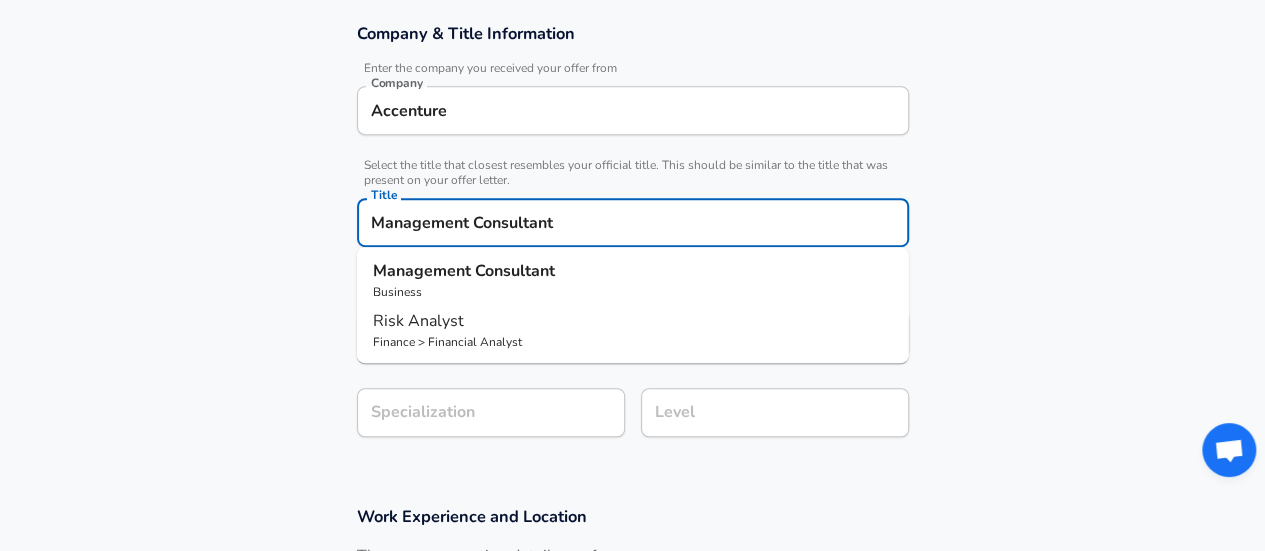 click on "Management Consultant" at bounding box center [633, 222] 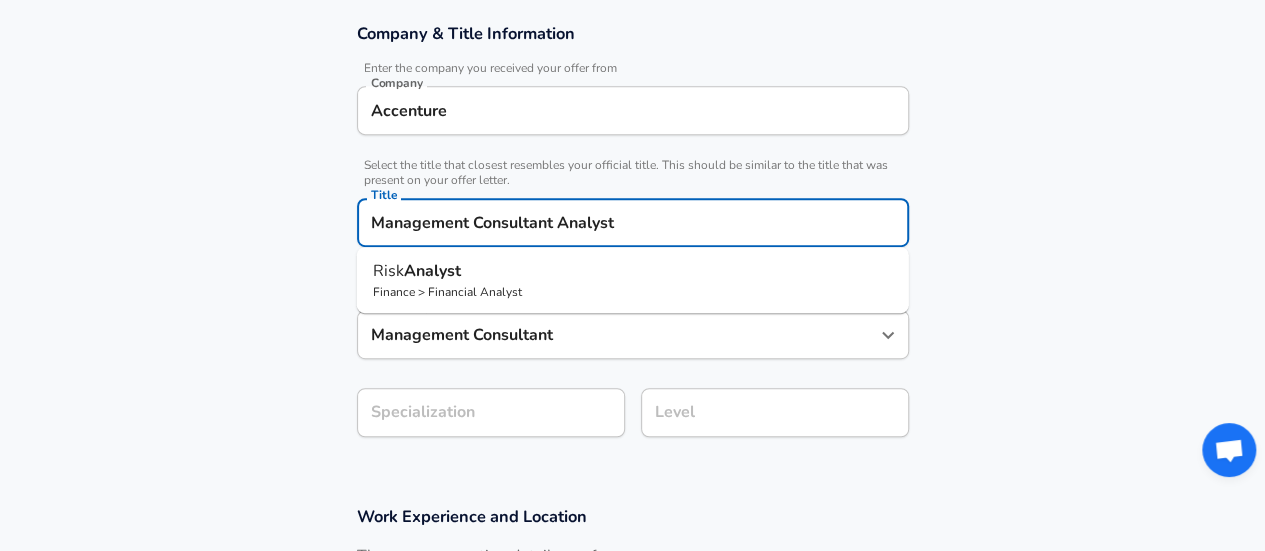type on "Management Consultant Analyst" 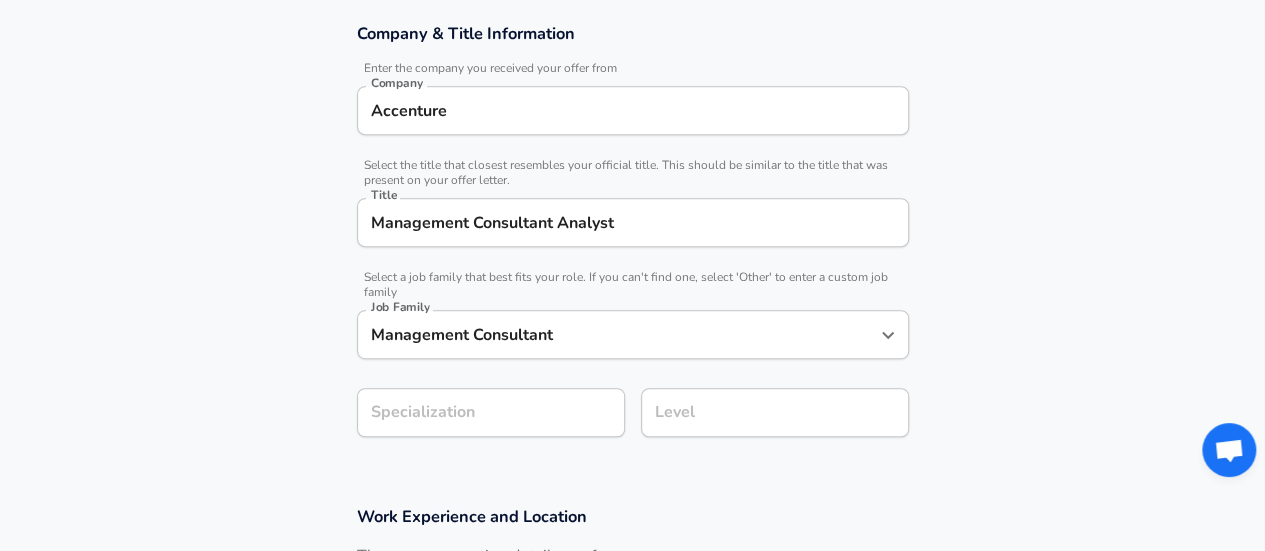 click on "Company & Title Information   Enter the company you received your offer from Company Accenture Company   Select the title that closest resembles your official title. This should be similar to the title that was present on your offer letter. Title Management Consultant Analyst Title   Select a job family that best fits your role. If you can't find one, select 'Other' to enter a custom job family Job Family Management Consultant Job Family Specialization Specialization Level Level" at bounding box center (632, 240) 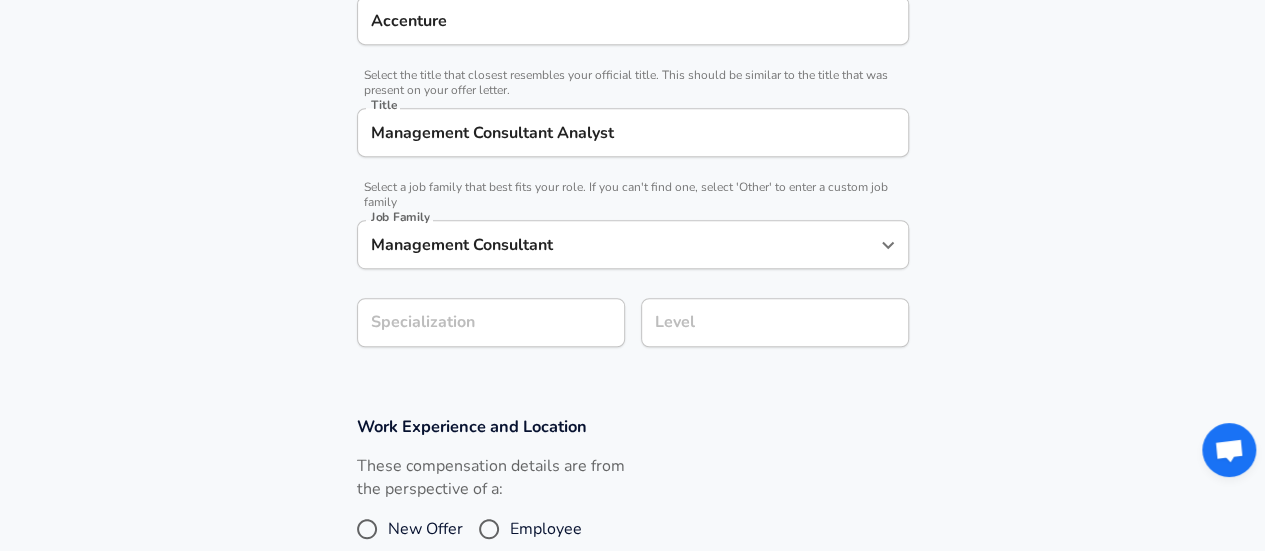 scroll, scrollTop: 494, scrollLeft: 0, axis: vertical 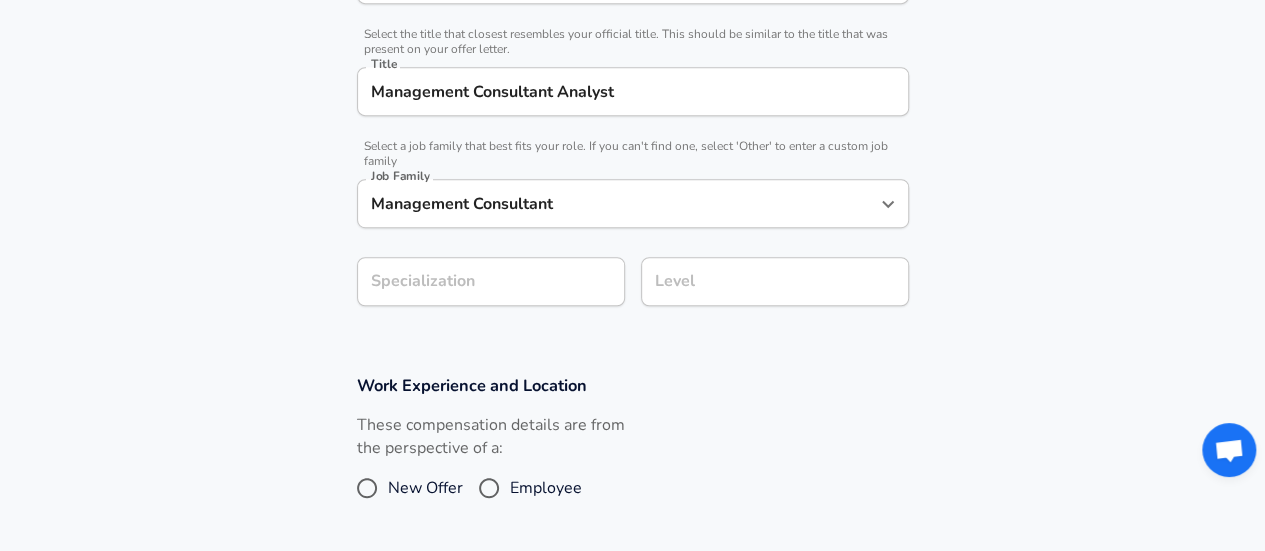 click on "Level" at bounding box center (775, 281) 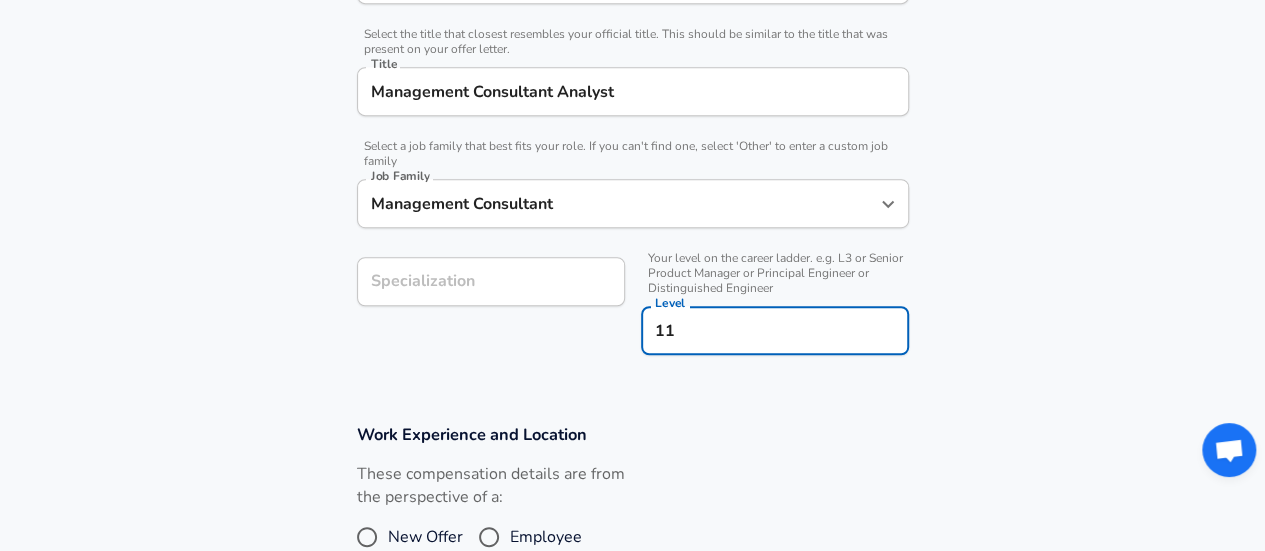 type on "1" 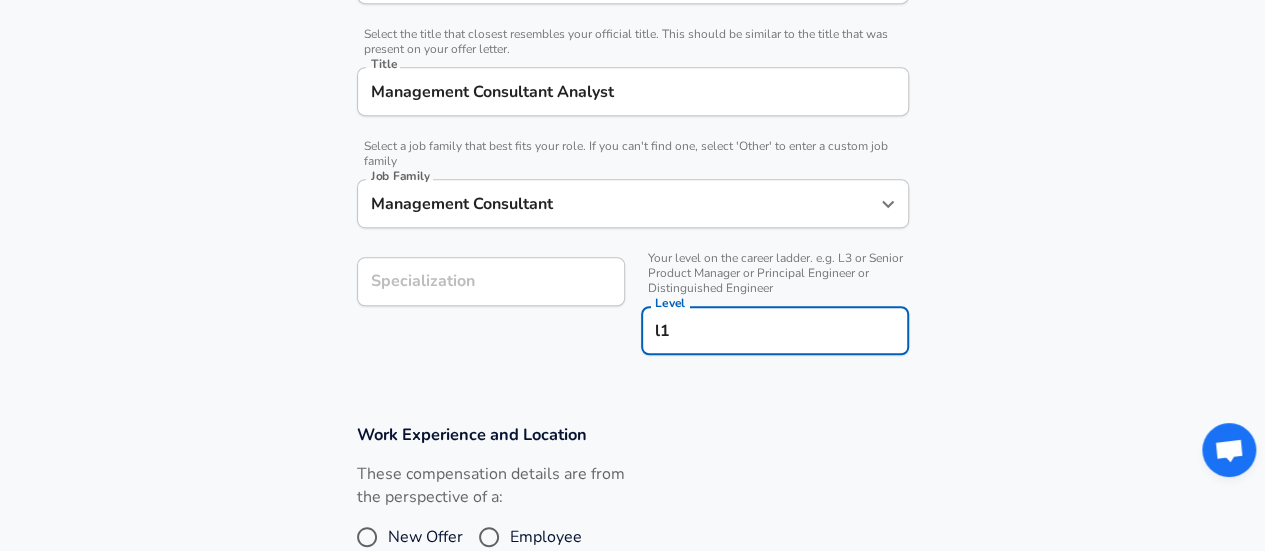 type on "l" 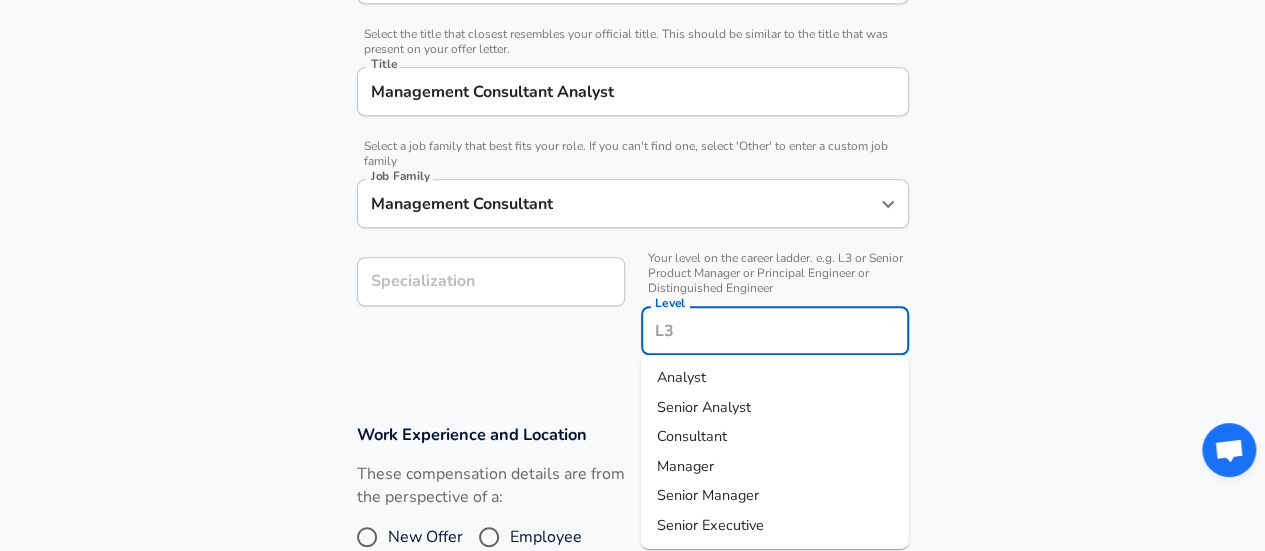 click on "Analyst" at bounding box center [681, 377] 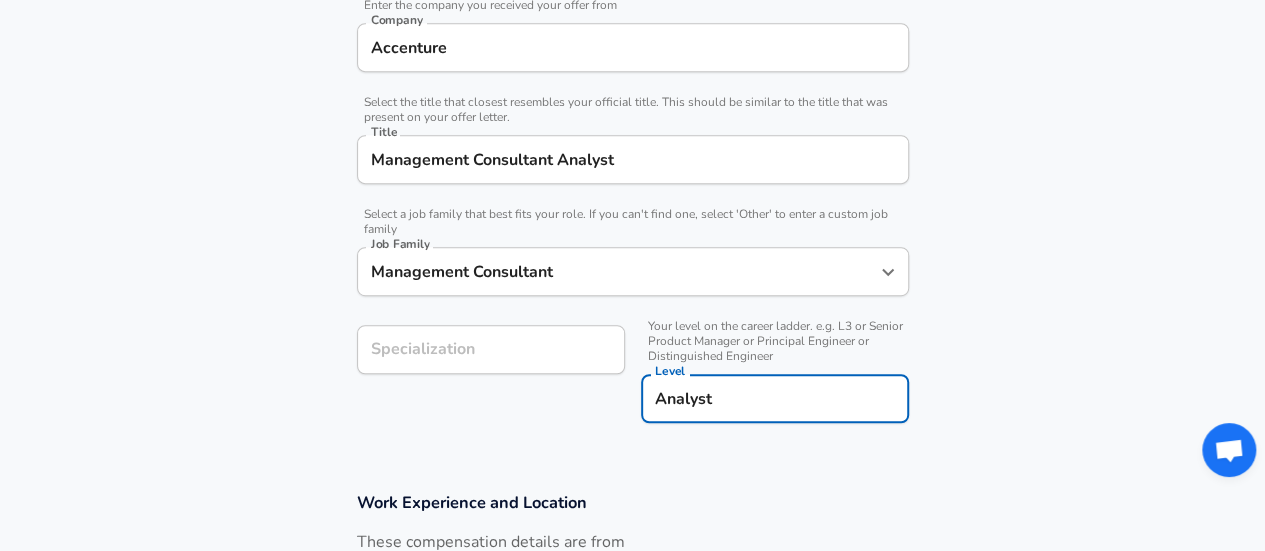 scroll, scrollTop: 465, scrollLeft: 0, axis: vertical 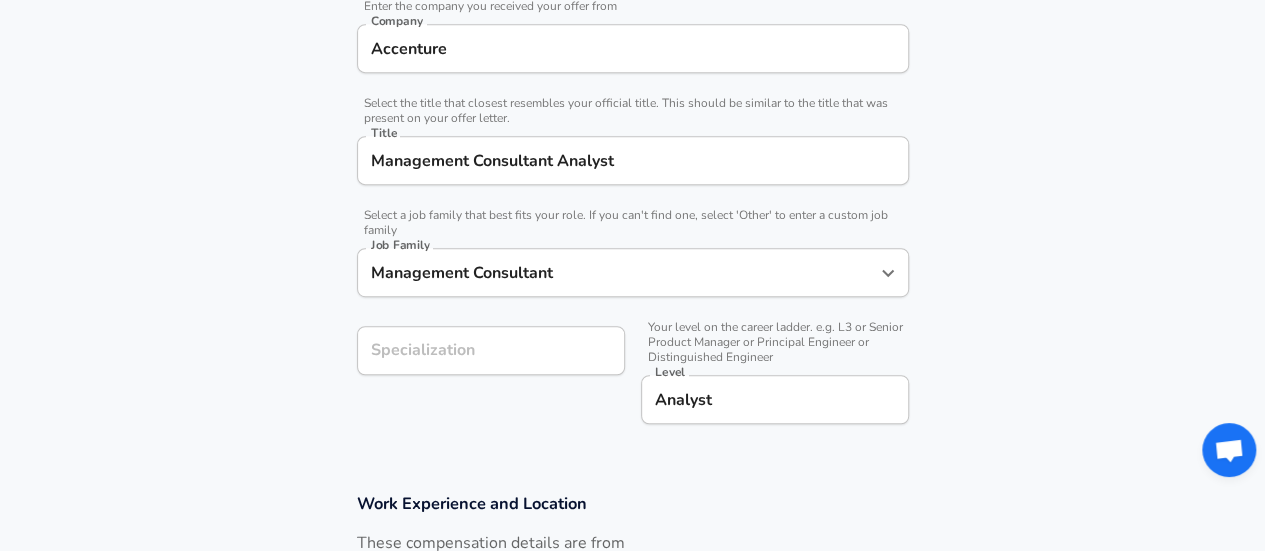 click on "Your level on the career ladder. e.g. L3 or Senior Product Manager or Principal Engineer or Distinguished Engineer Level Analyst Level" at bounding box center (767, 373) 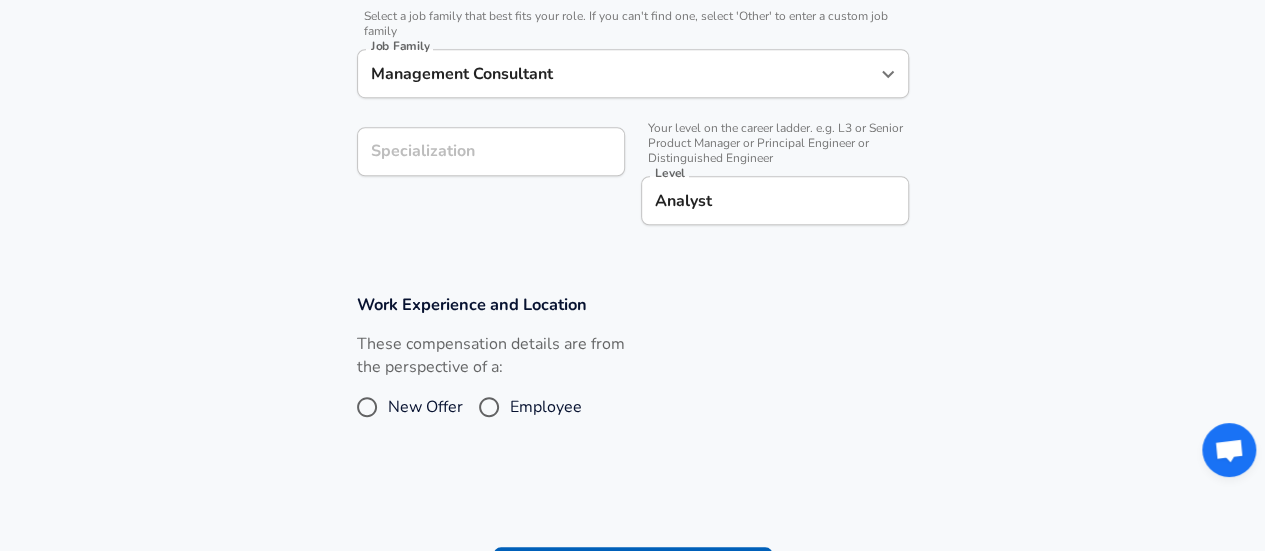 scroll, scrollTop: 667, scrollLeft: 0, axis: vertical 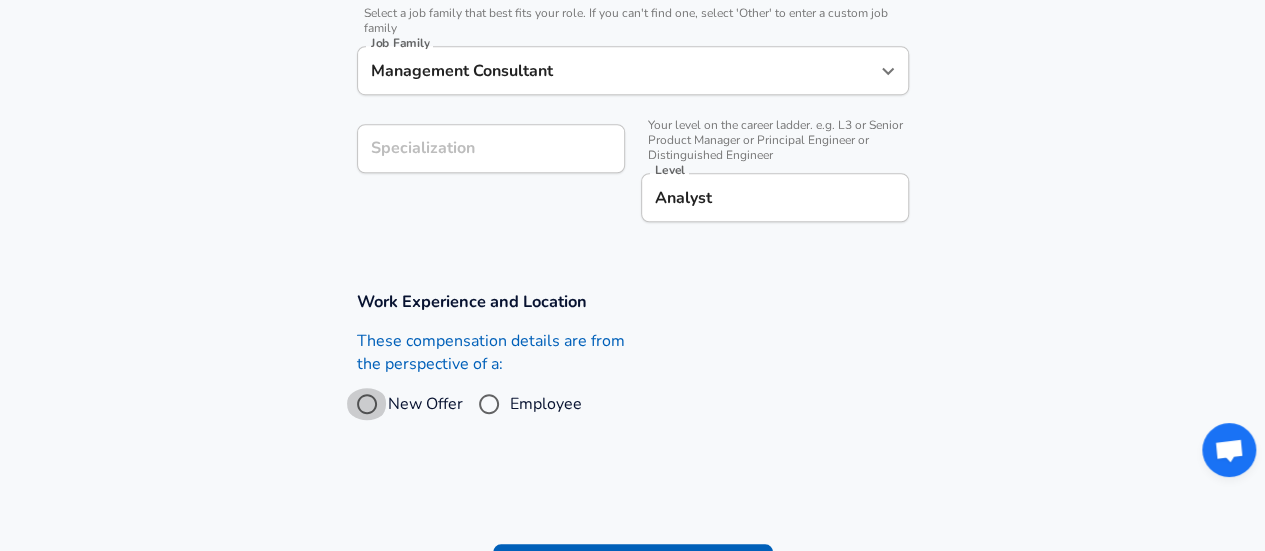 click on "New Offer" at bounding box center (367, 404) 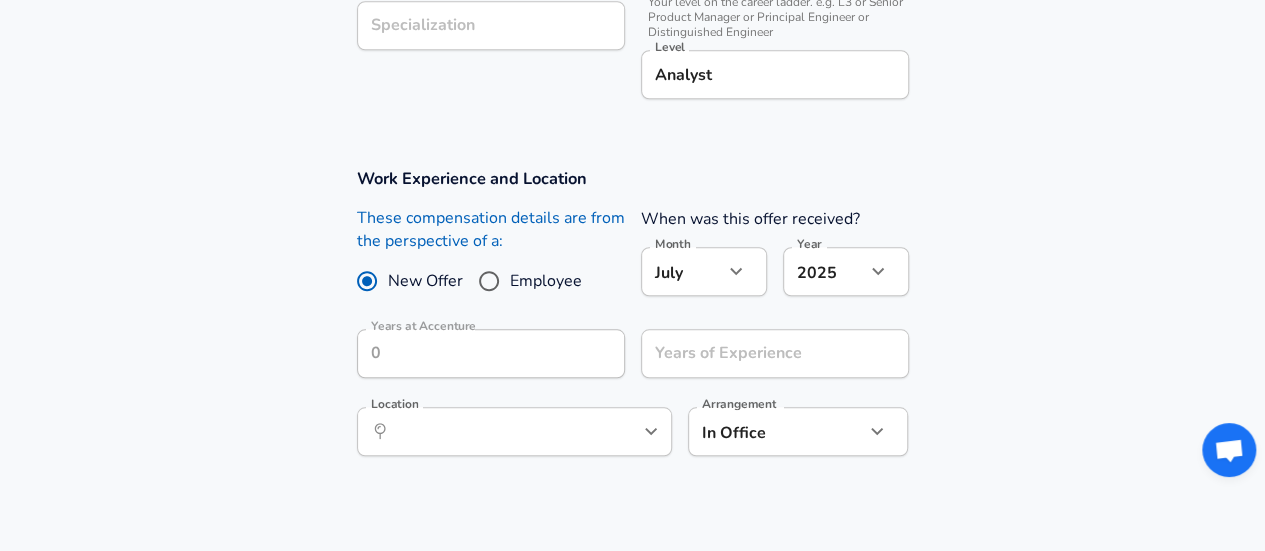scroll, scrollTop: 797, scrollLeft: 0, axis: vertical 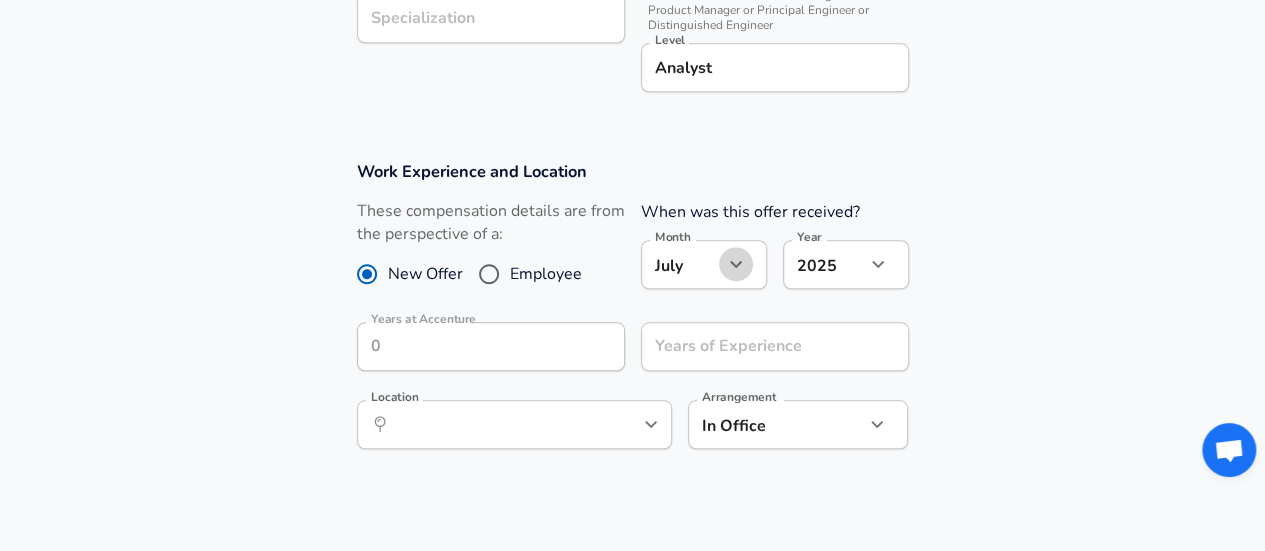 click 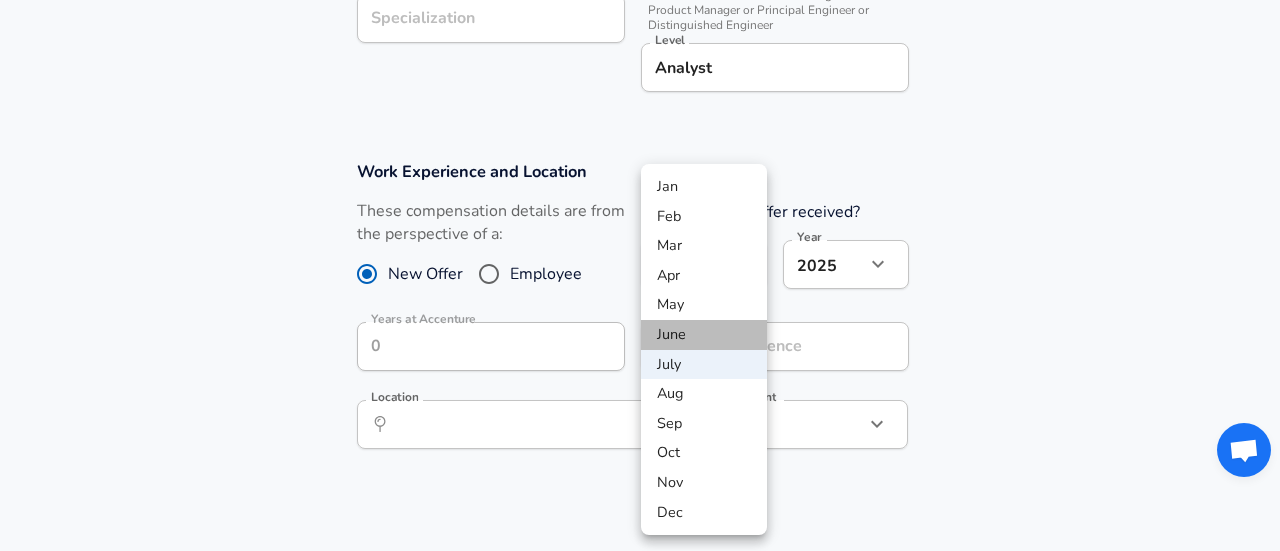 click on "June" at bounding box center [704, 335] 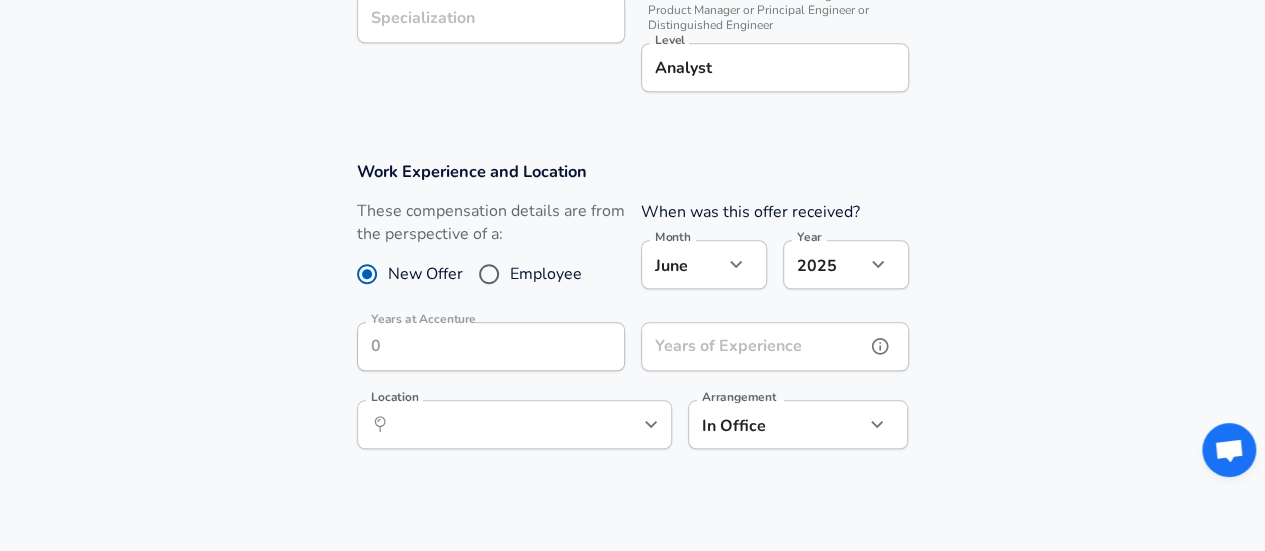 click on "Years of Experience" at bounding box center [753, 346] 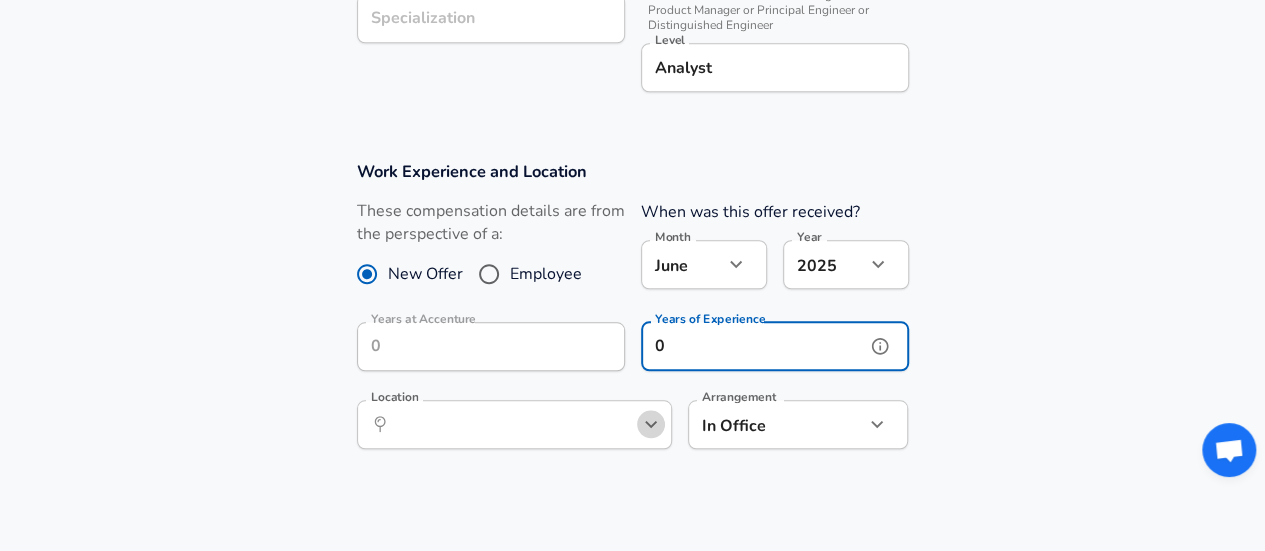 click 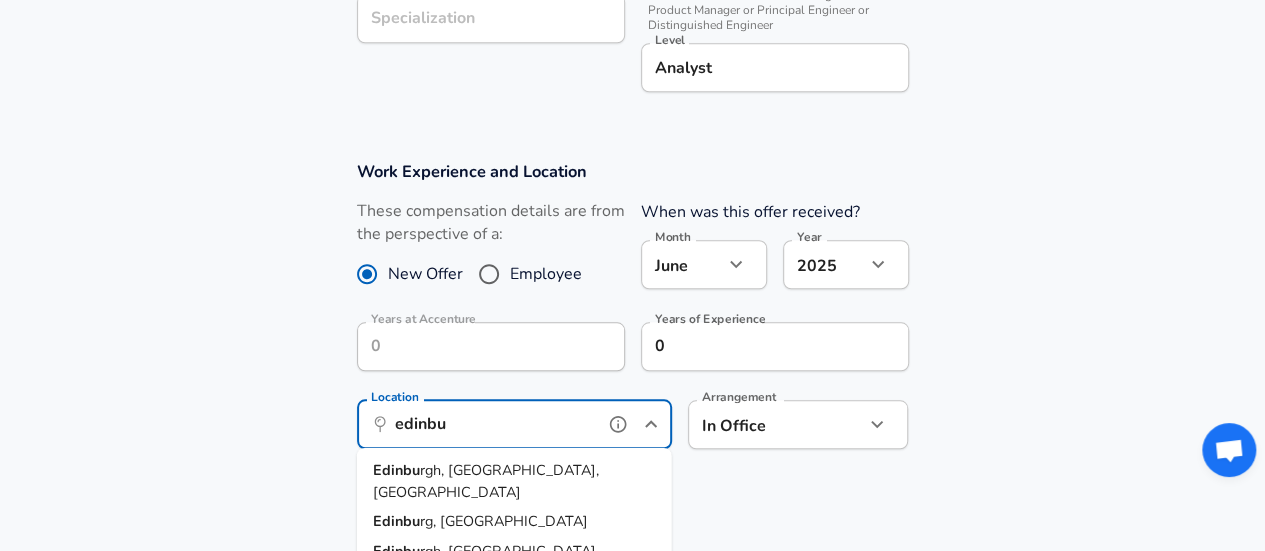 click on "rgh, SC, United Kingdom" at bounding box center [486, 481] 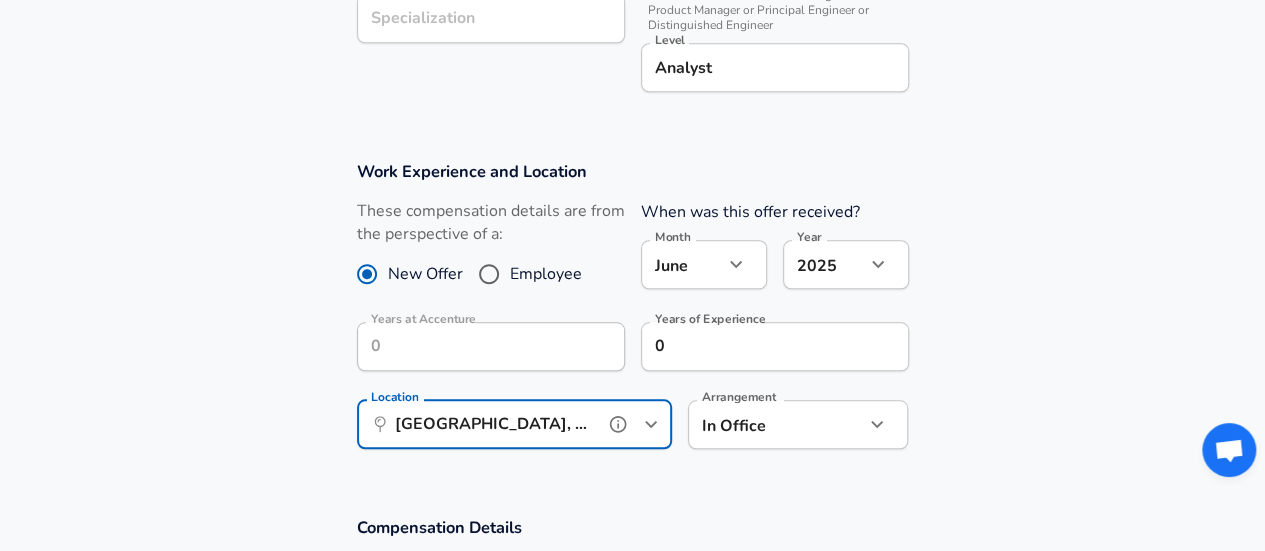 type on "Edinburgh, SC, United Kingdom" 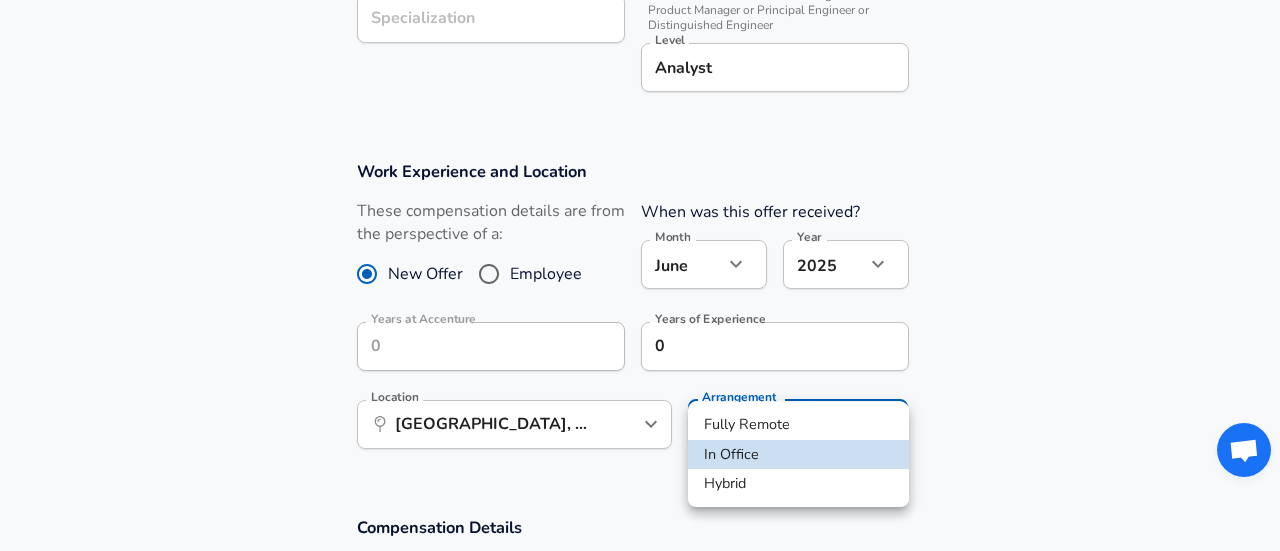 click on "Restart Add Your Salary Upload your offer letter   to verify your submission Enhance Privacy and Anonymity Yes Automatically hides specific fields until there are enough submissions to safely display the full details.   More Details Based on your submission and the data points that we have already collected, we will automatically hide and anonymize specific fields if there aren't enough data points to remain sufficiently anonymous. Company & Title Information   Enter the company you received your offer from Company Accenture Company   Select the title that closest resembles your official title. This should be similar to the title that was present on your offer letter. Title Management Consultant Analyst Title   Select a job family that best fits your role. If you can't find one, select 'Other' to enter a custom job family Job Family Management Consultant Job Family Specialization Specialization   Your level on the career ladder. e.g. L3 or Senior Product Manager or Principal Engineer or Distinguished Engineer" at bounding box center (640, -522) 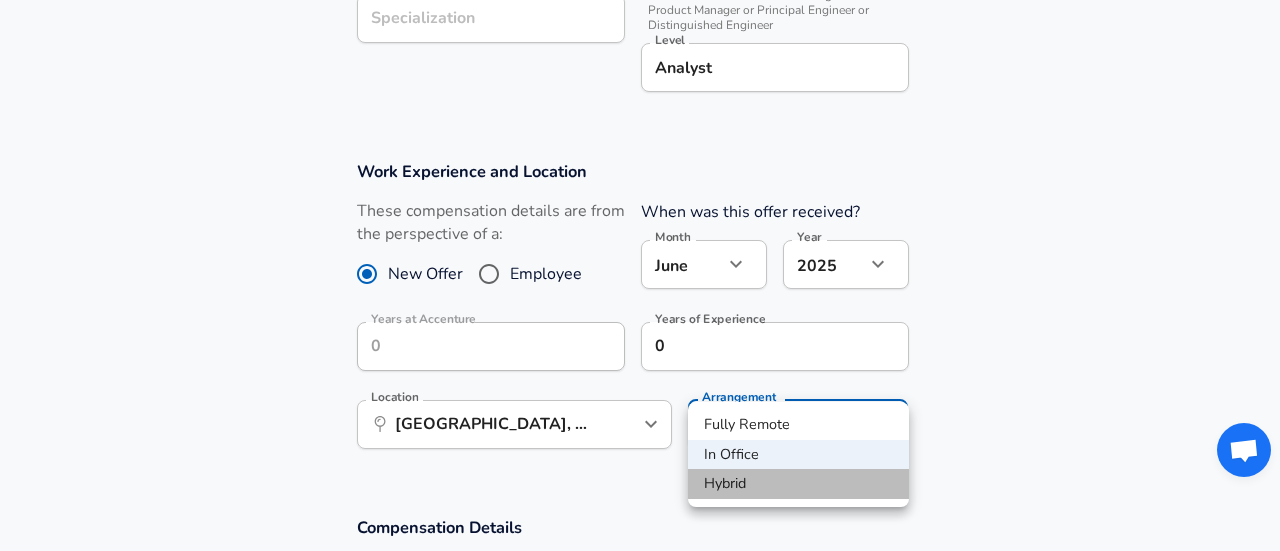 click on "Hybrid" at bounding box center [798, 484] 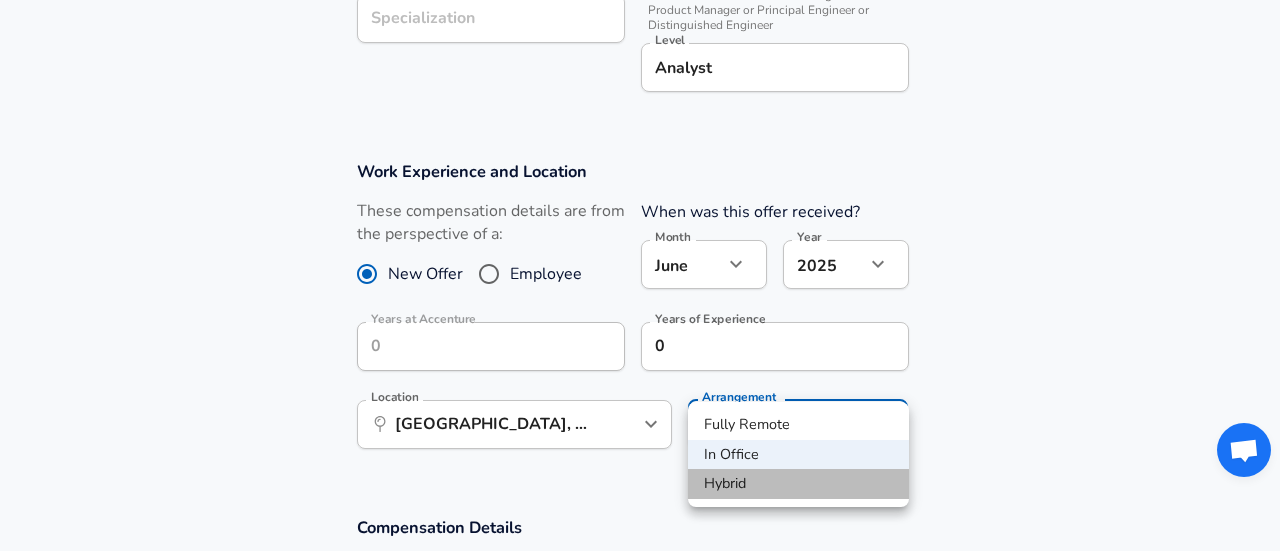 type on "hybrid" 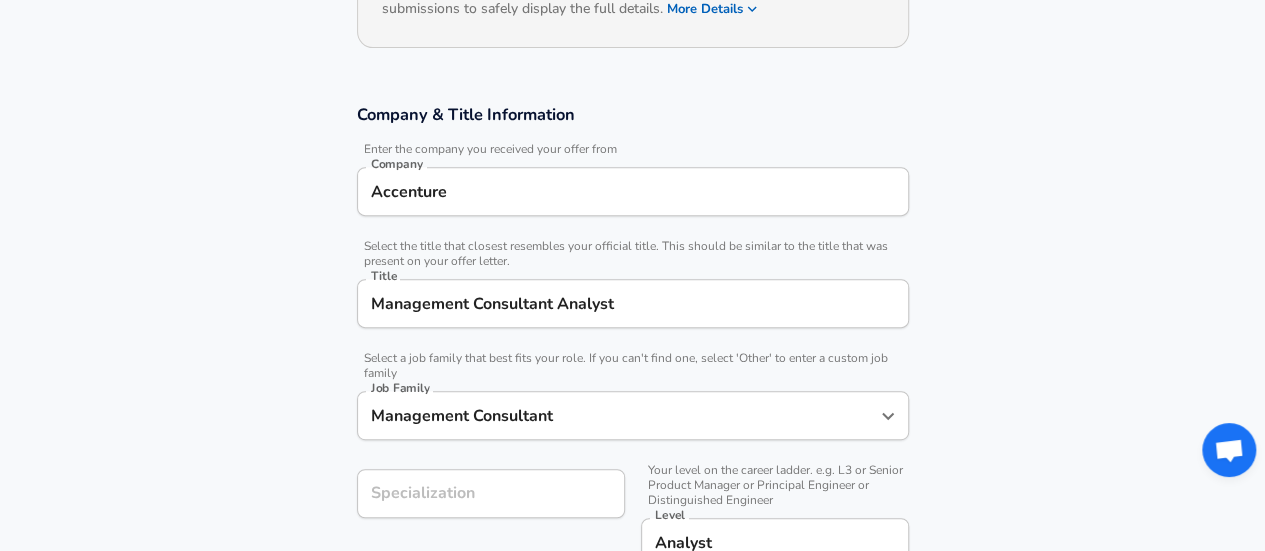 scroll, scrollTop: 321, scrollLeft: 0, axis: vertical 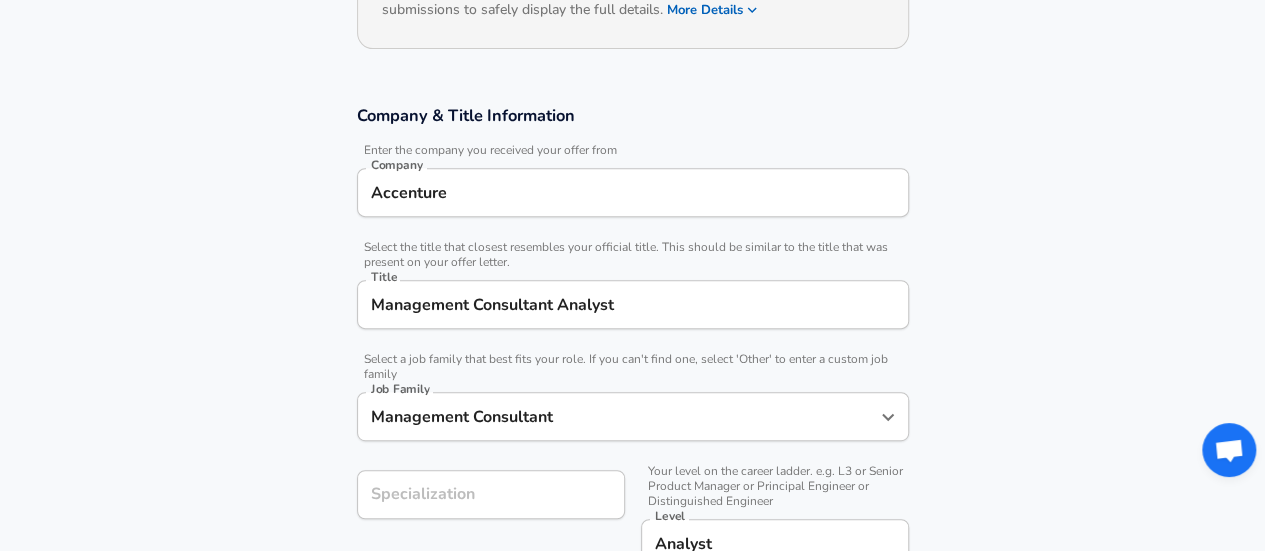 click on "Management Consultant Analyst" at bounding box center [633, 304] 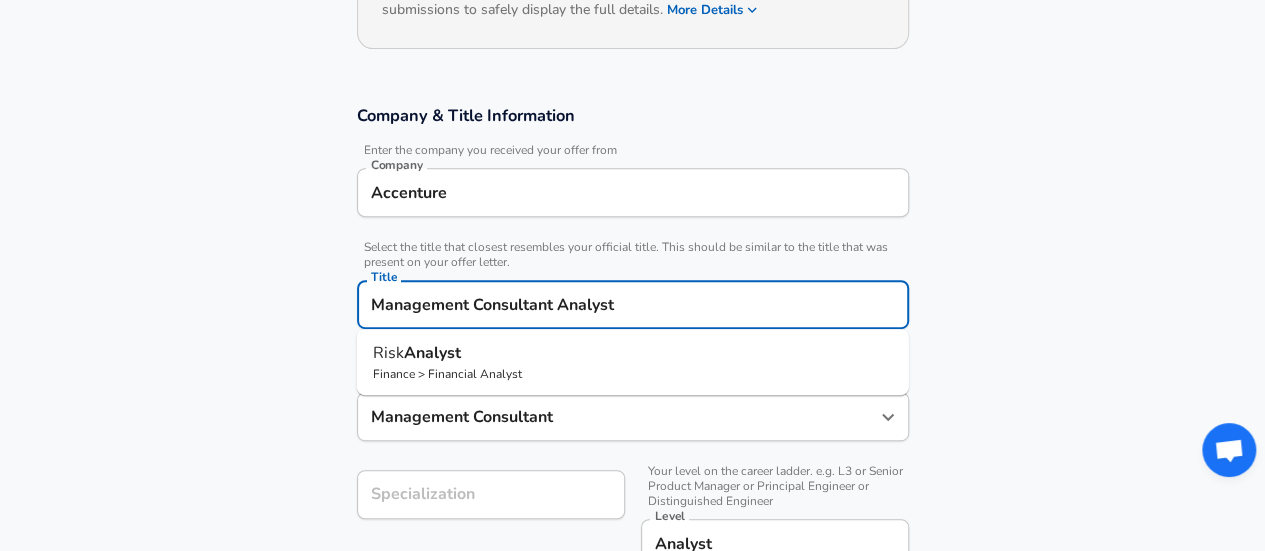 click on "Management Consultant Analyst" at bounding box center (633, 304) 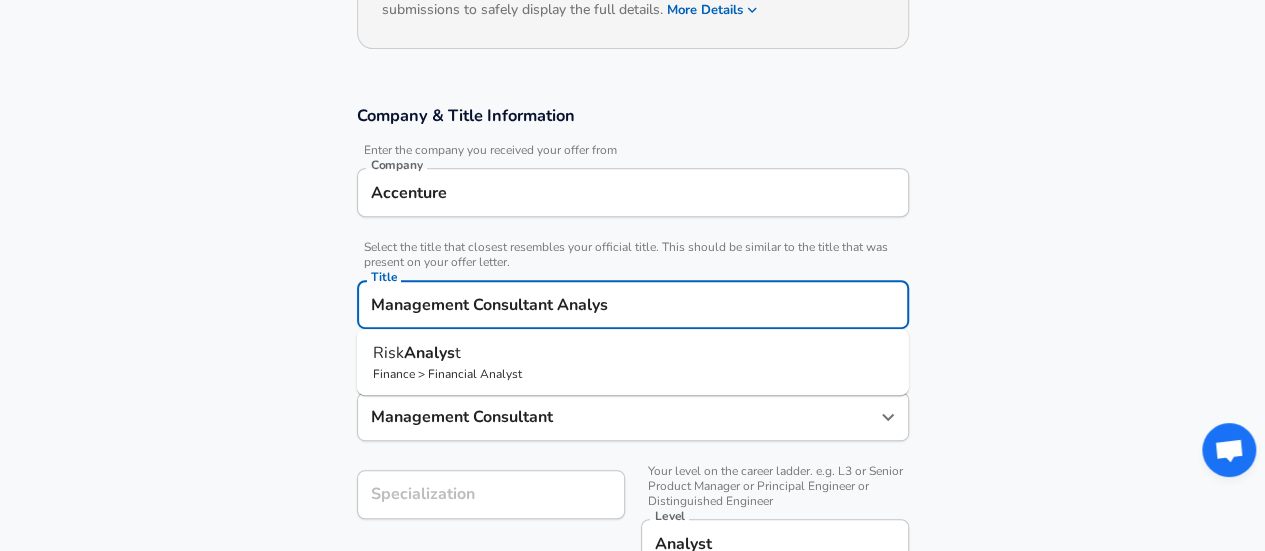 type on "Management Consultant Analyst" 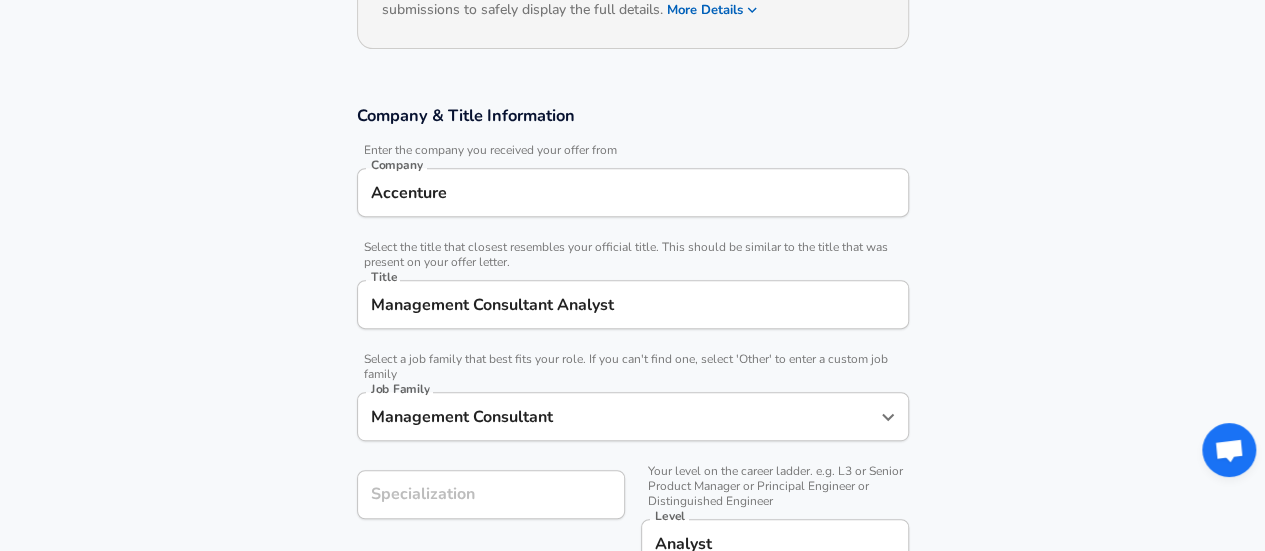 click on "Company & Title Information   Enter the company you received your offer from Company Accenture Company   Select the title that closest resembles your official title. This should be similar to the title that was present on your offer letter. Title Management Consultant Analyst Title   Select a job family that best fits your role. If you can't find one, select 'Other' to enter a custom job family Job Family Management Consultant Job Family Specialization Specialization   Your level on the career ladder. e.g. L3 or Senior Product Manager or Principal Engineer or Distinguished Engineer Level Analyst Level" at bounding box center [632, 347] 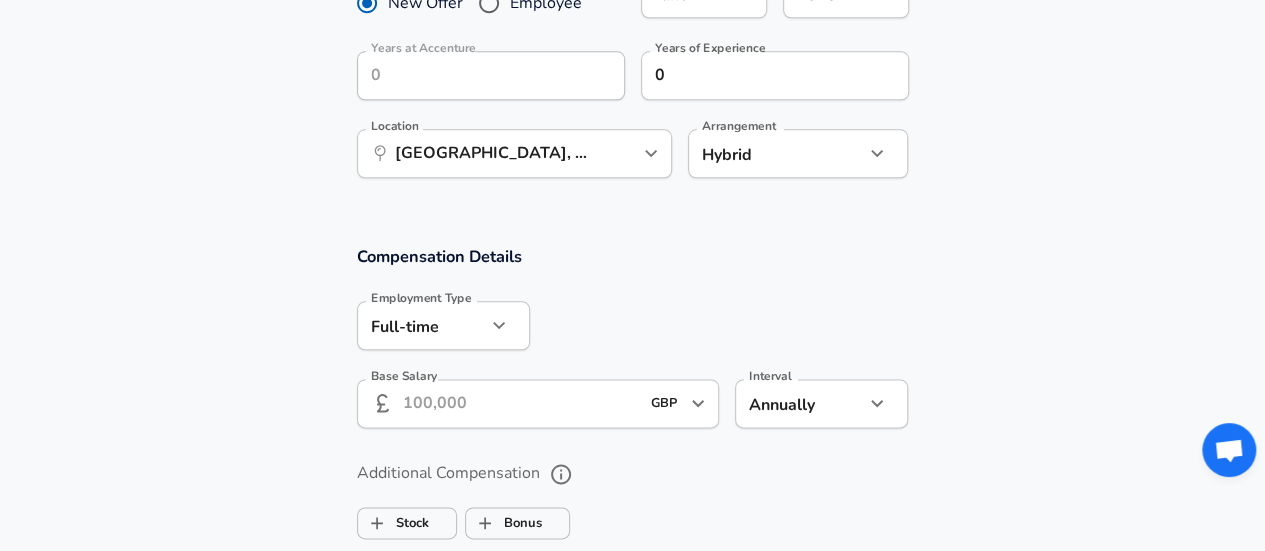 scroll, scrollTop: 1082, scrollLeft: 0, axis: vertical 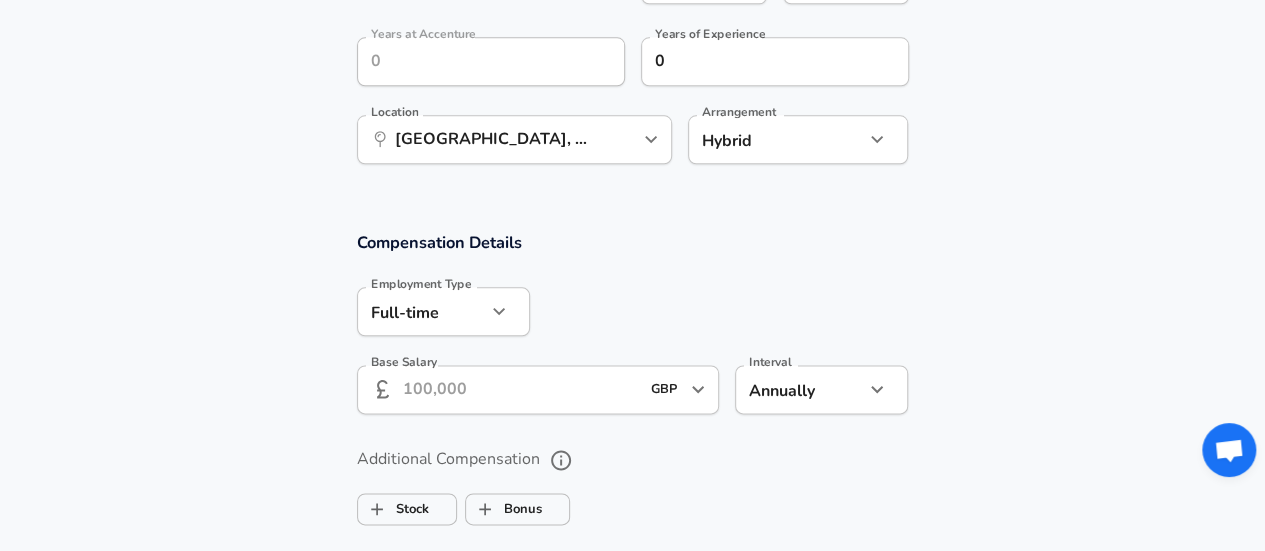 click on "Base Salary" at bounding box center (521, 389) 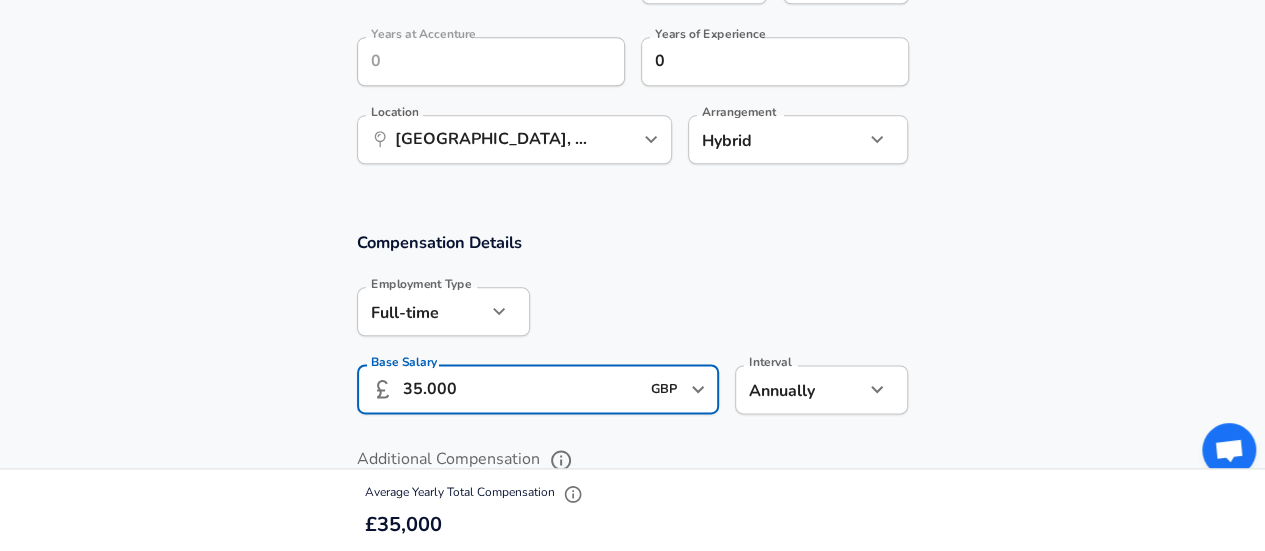 scroll, scrollTop: 0, scrollLeft: 0, axis: both 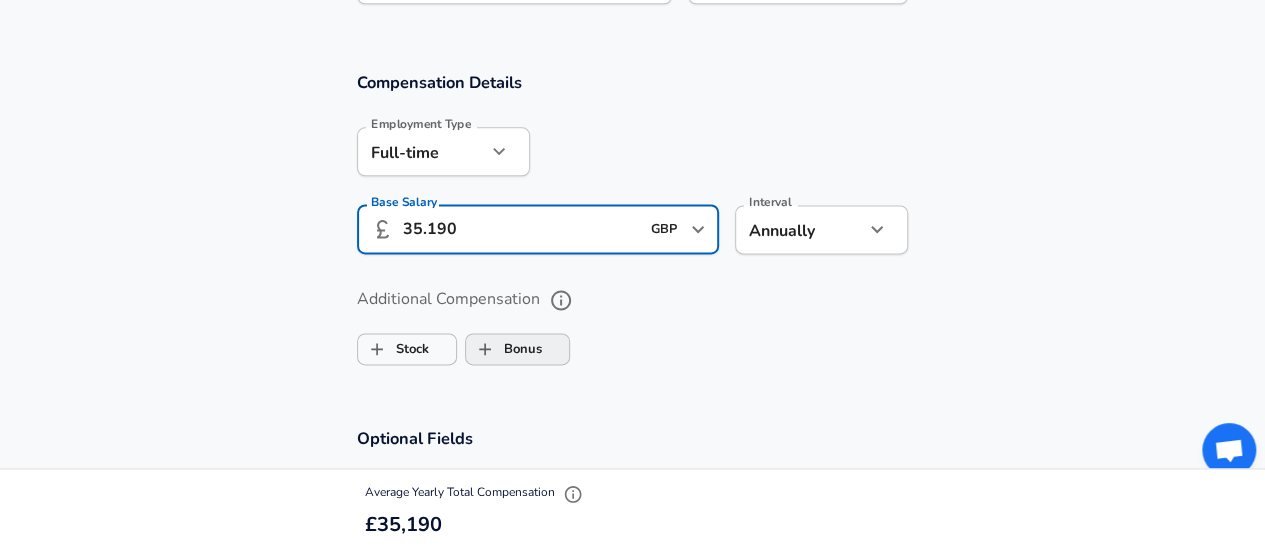 type on "35.190" 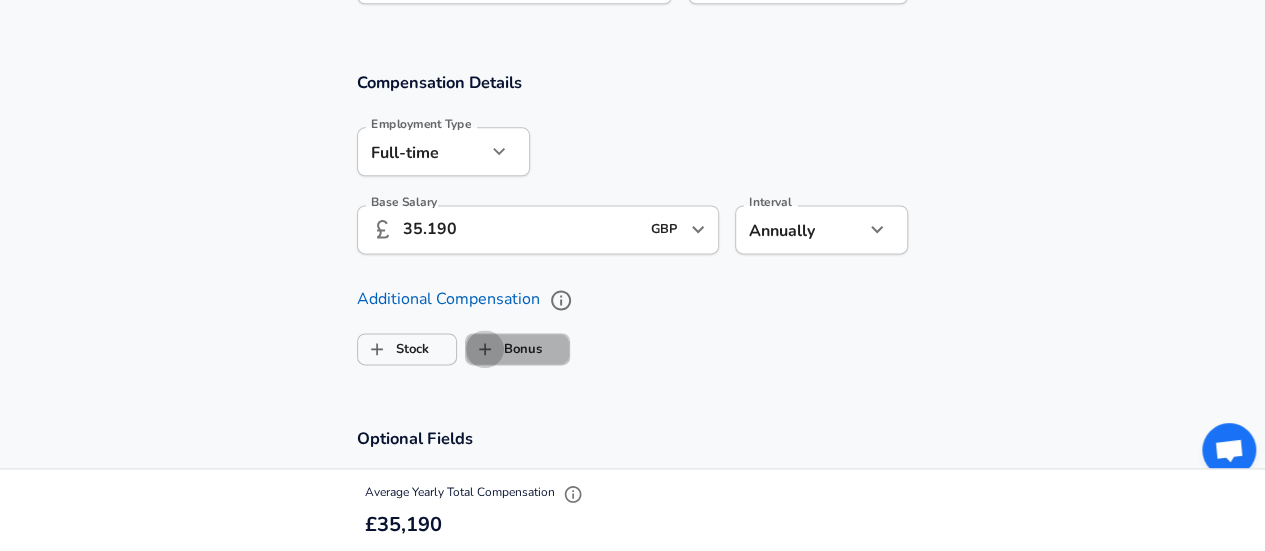 scroll, scrollTop: 0, scrollLeft: 0, axis: both 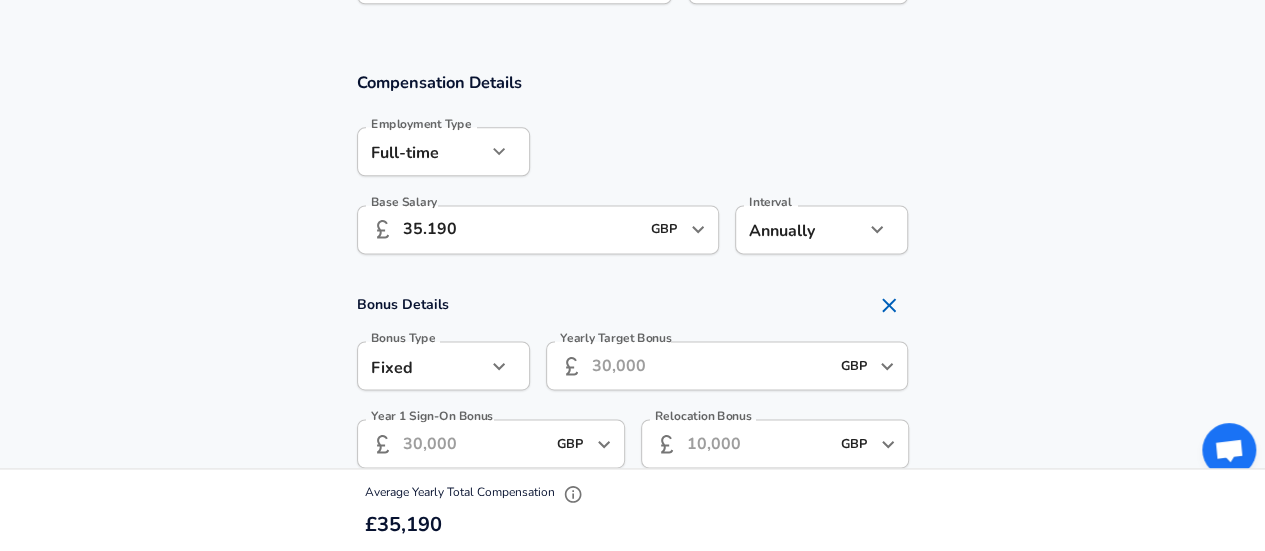 checkbox on "true" 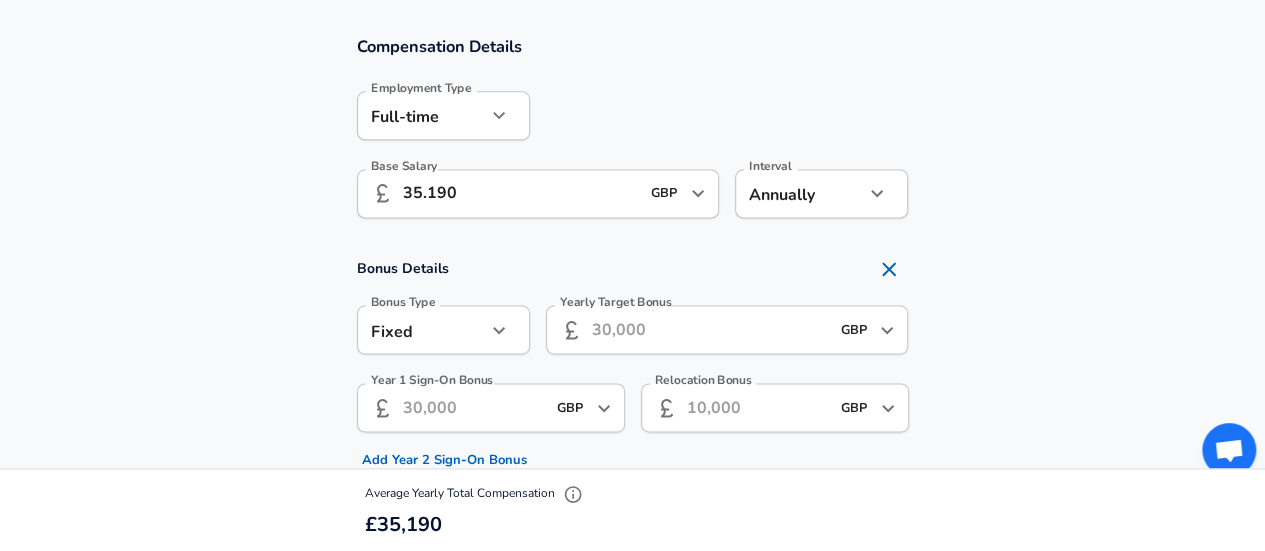 scroll, scrollTop: 1288, scrollLeft: 0, axis: vertical 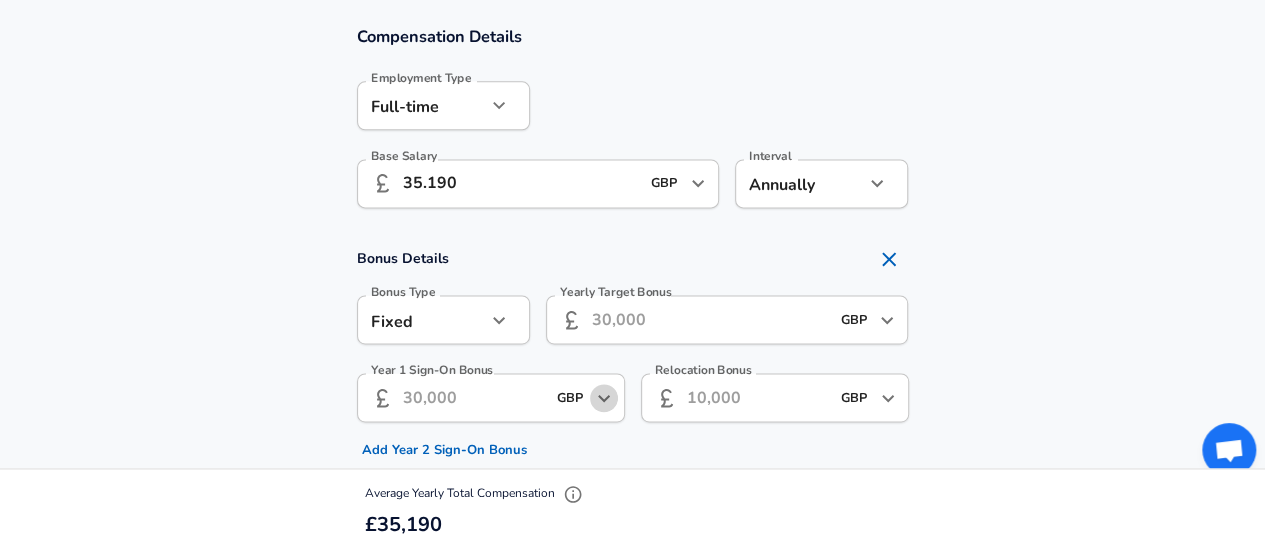 click 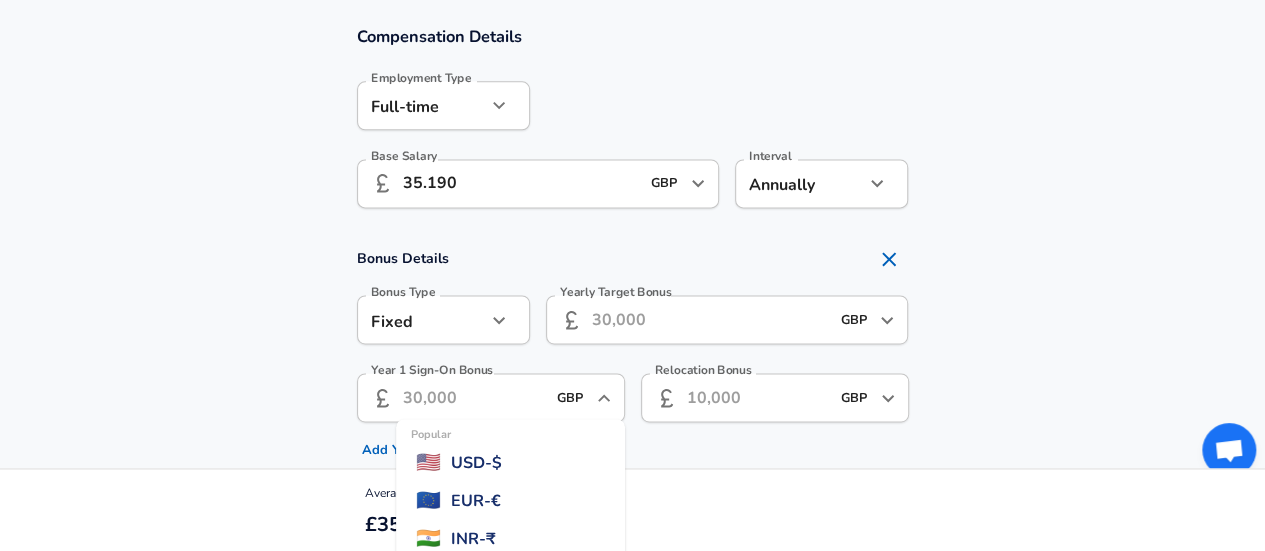 click on "Year 1 Sign-On Bonus" at bounding box center [474, 397] 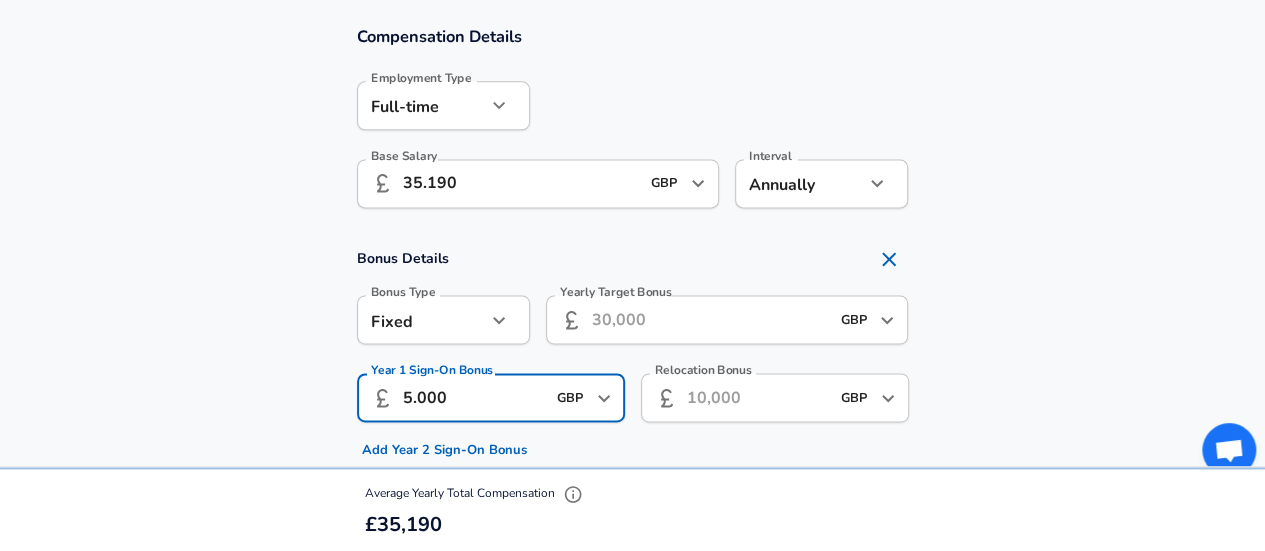 scroll, scrollTop: 0, scrollLeft: 0, axis: both 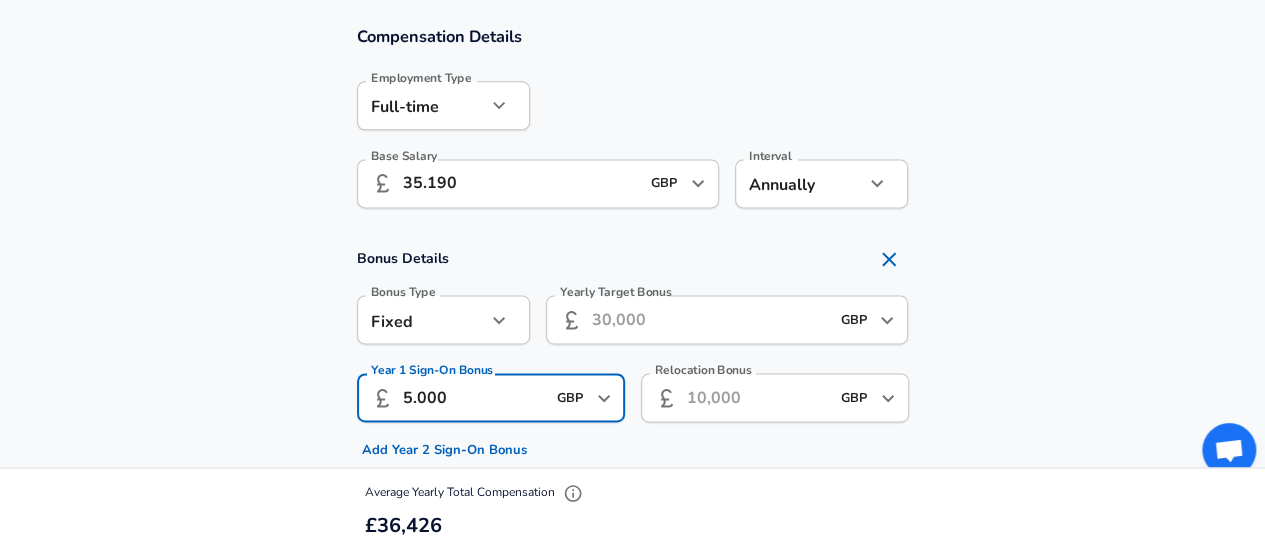 type on "5.000" 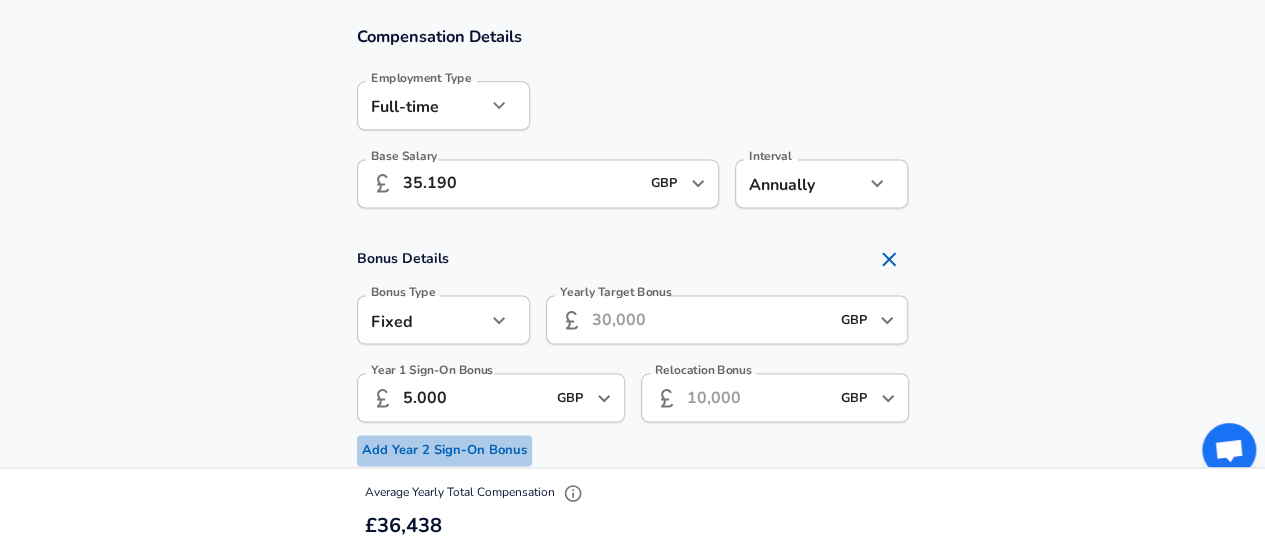 click on "Add Year 2 Sign-On Bonus" at bounding box center (444, 450) 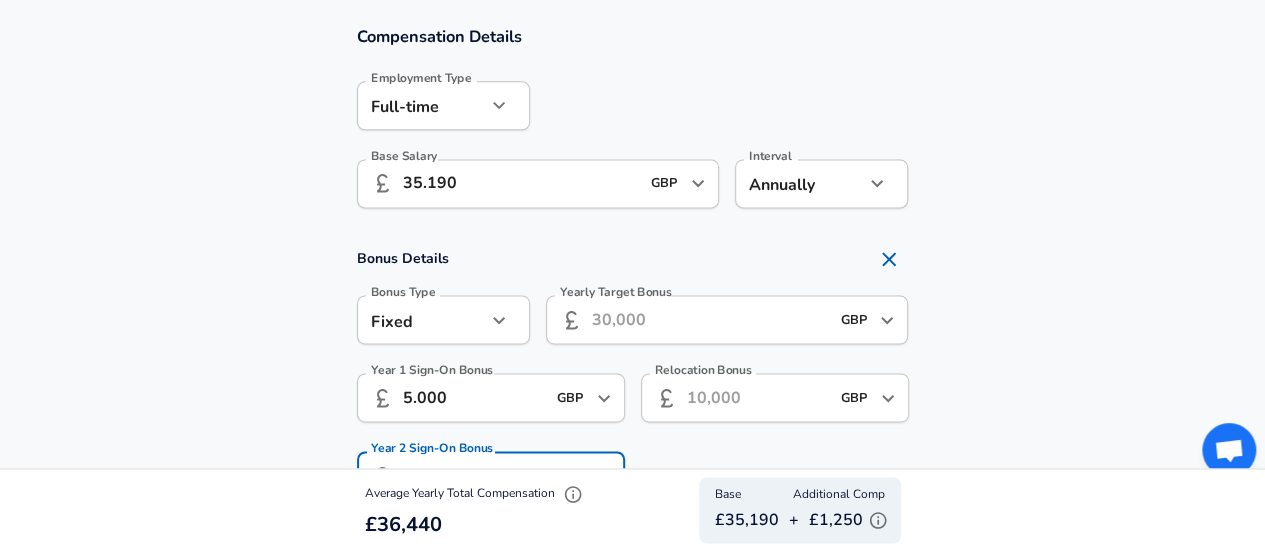 click on "Year 2 Sign-On Bonus" at bounding box center [474, 475] 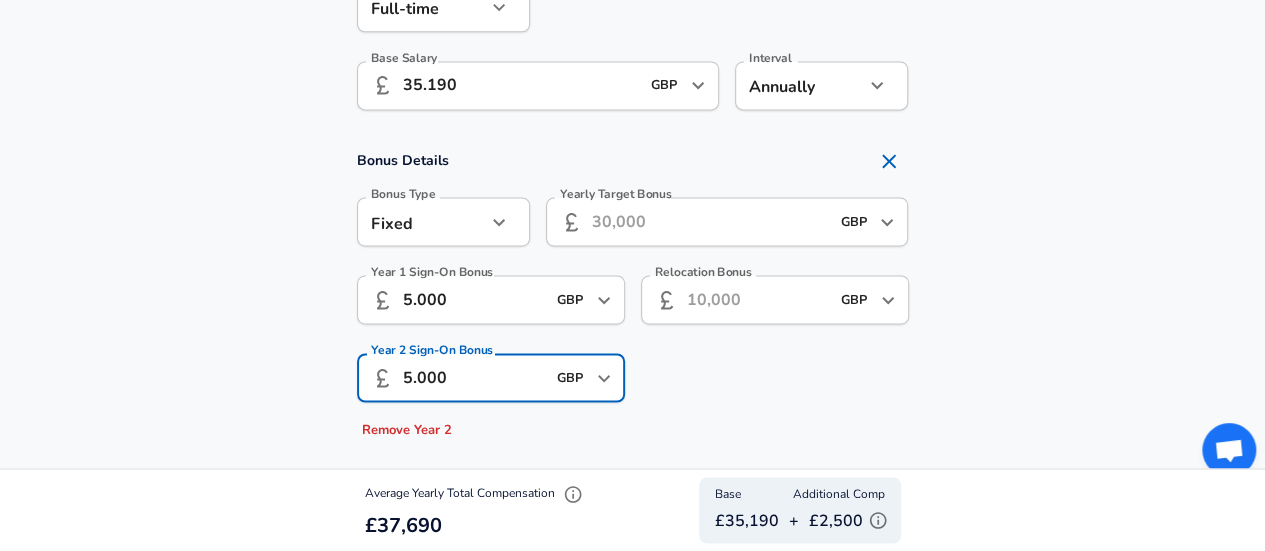 scroll, scrollTop: 1397, scrollLeft: 0, axis: vertical 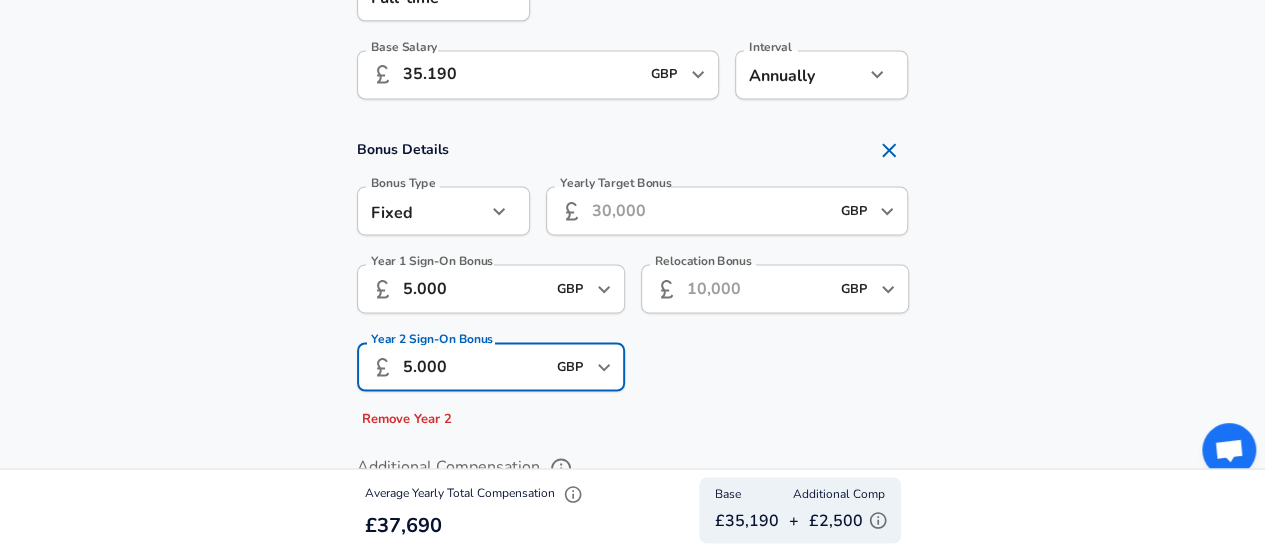 click on "5.000" at bounding box center [474, 366] 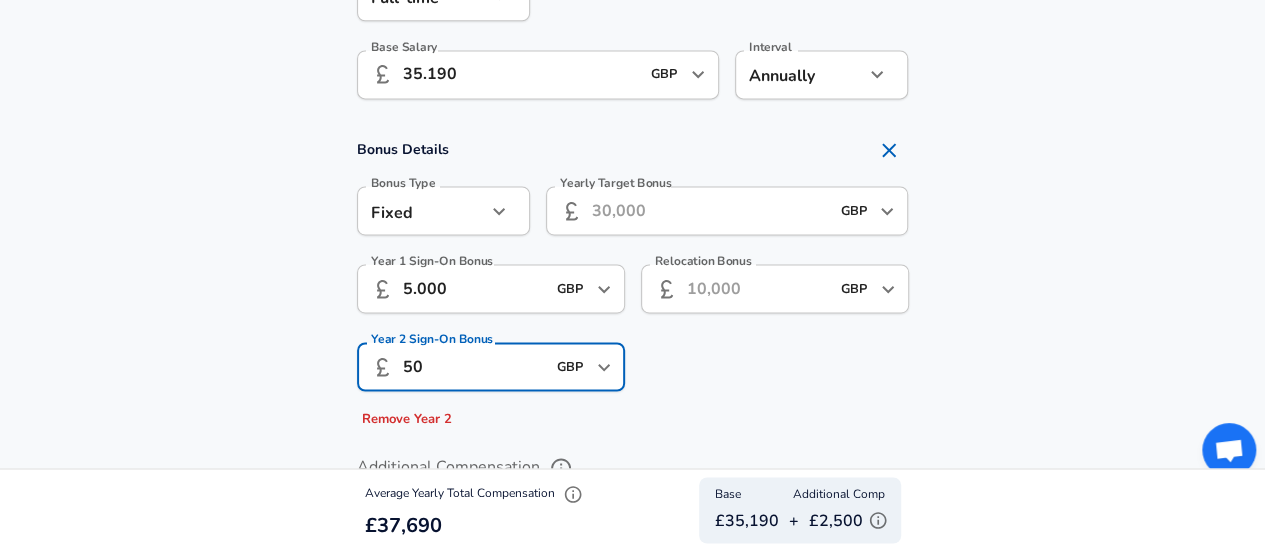type on "5" 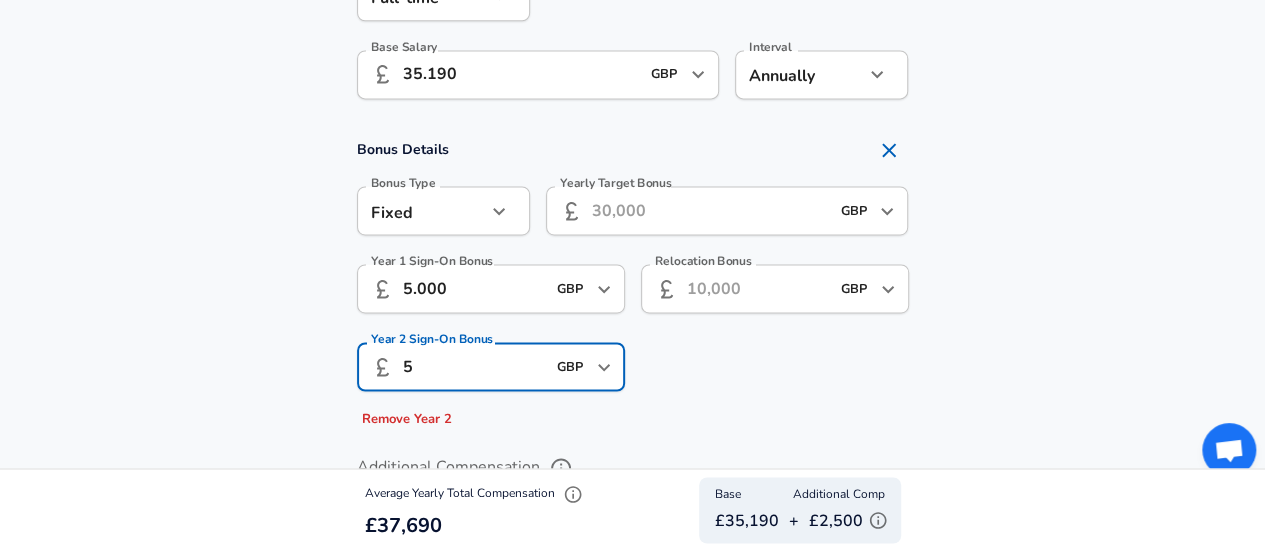 type 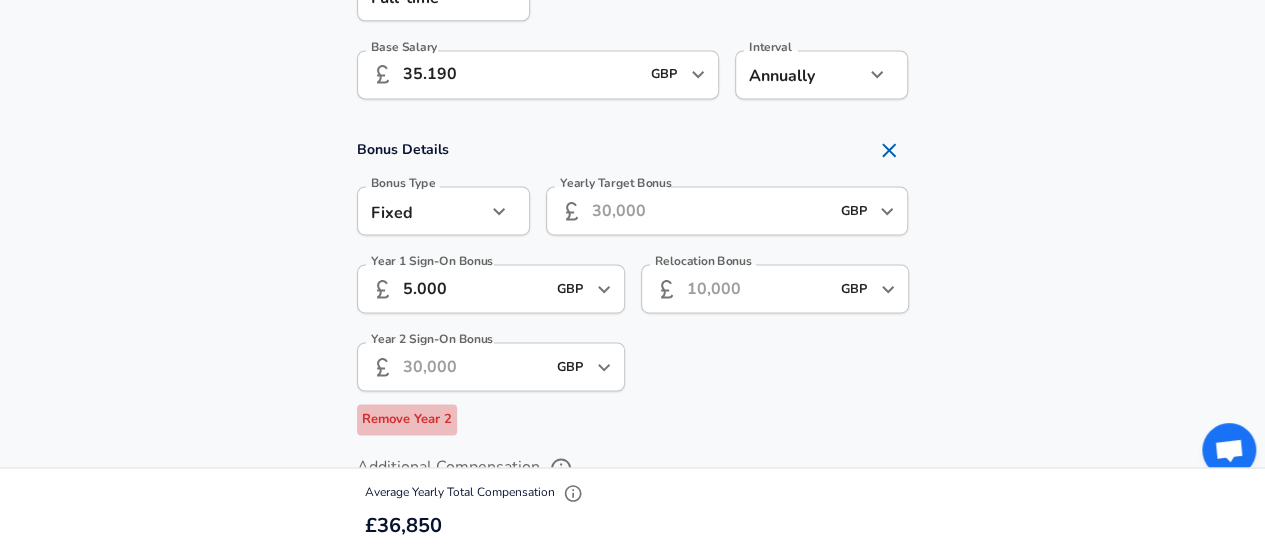 click on "Remove Year 2" at bounding box center (407, 419) 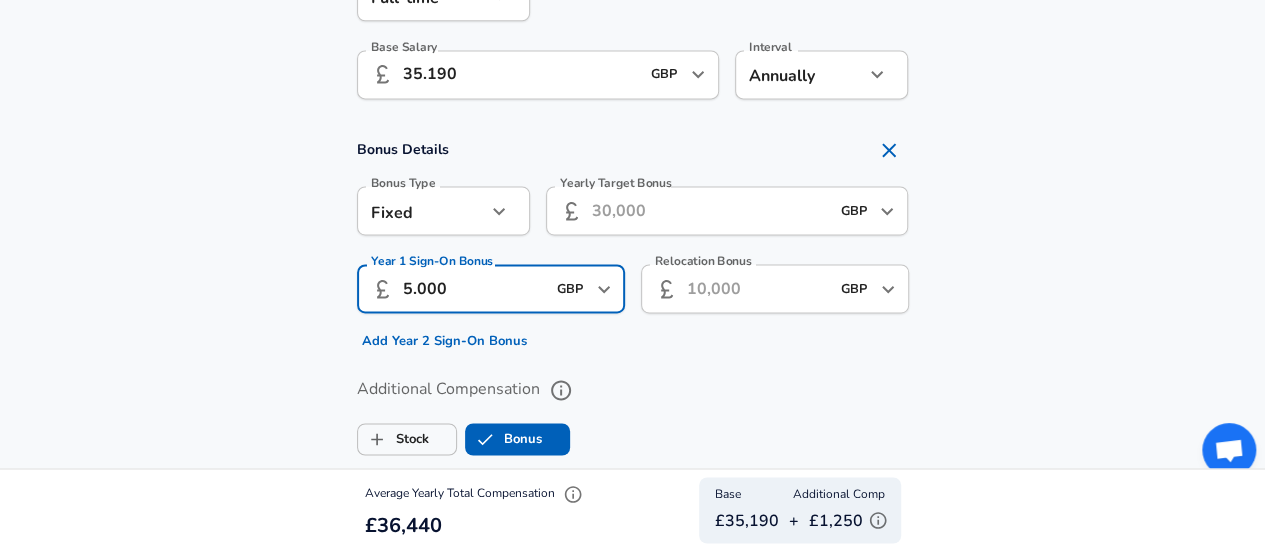 click on "5.000" at bounding box center [474, 288] 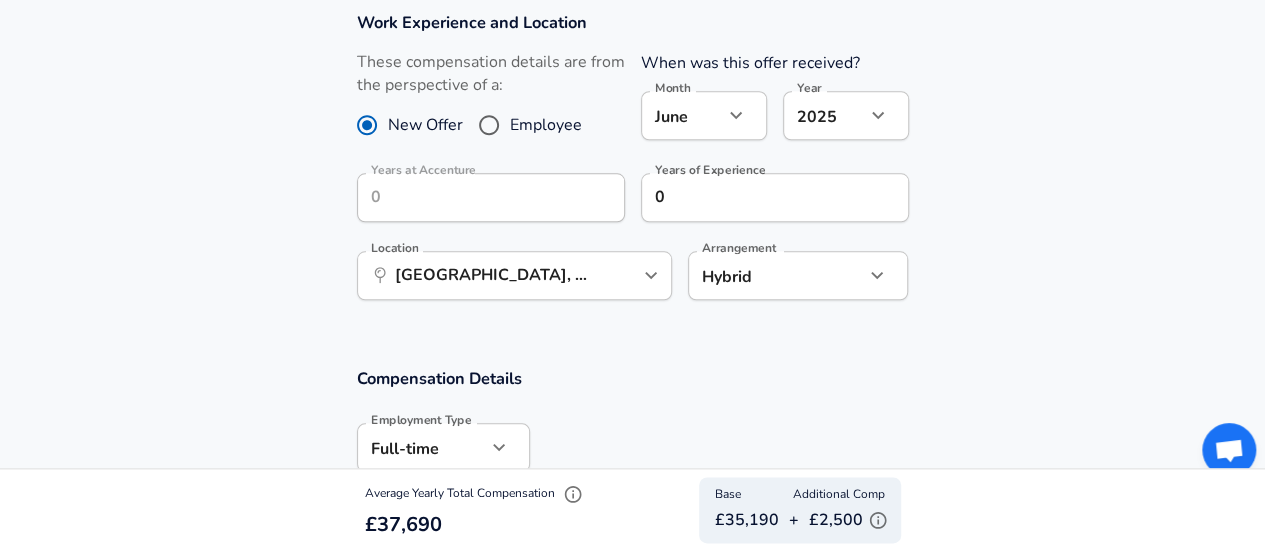 scroll, scrollTop: 816, scrollLeft: 0, axis: vertical 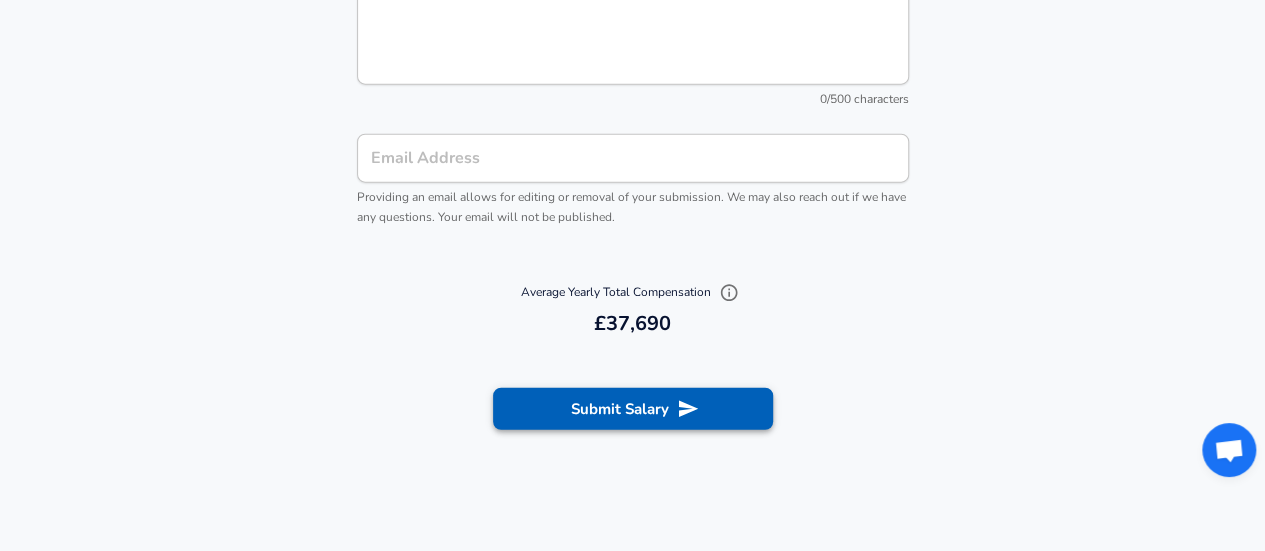 type on "10.000" 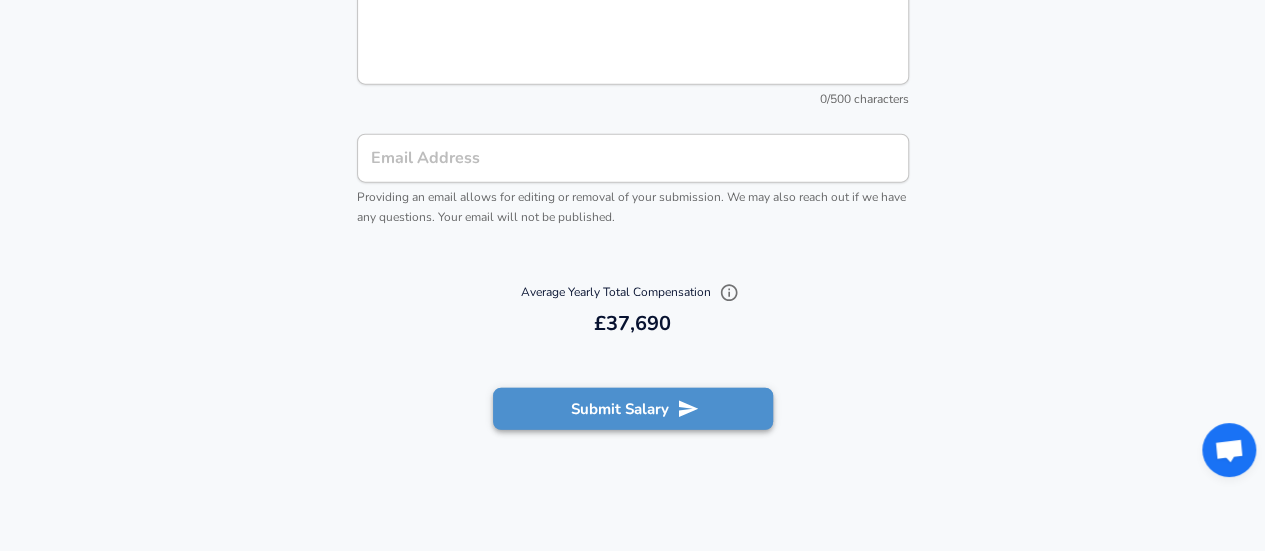 click on "Submit Salary" at bounding box center [633, 409] 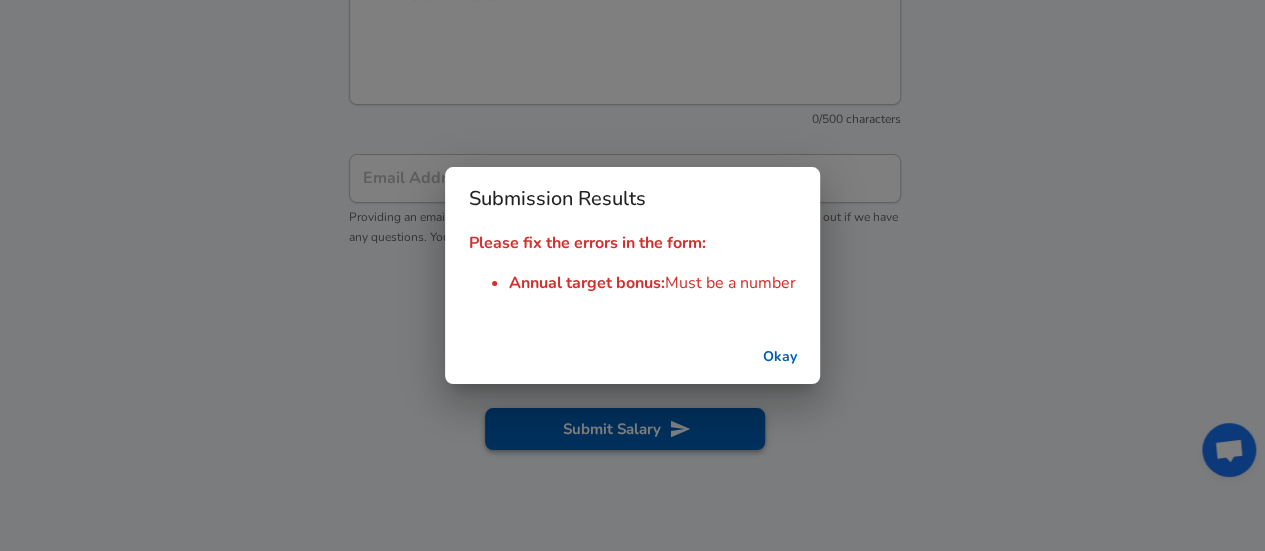 scroll, scrollTop: 2341, scrollLeft: 0, axis: vertical 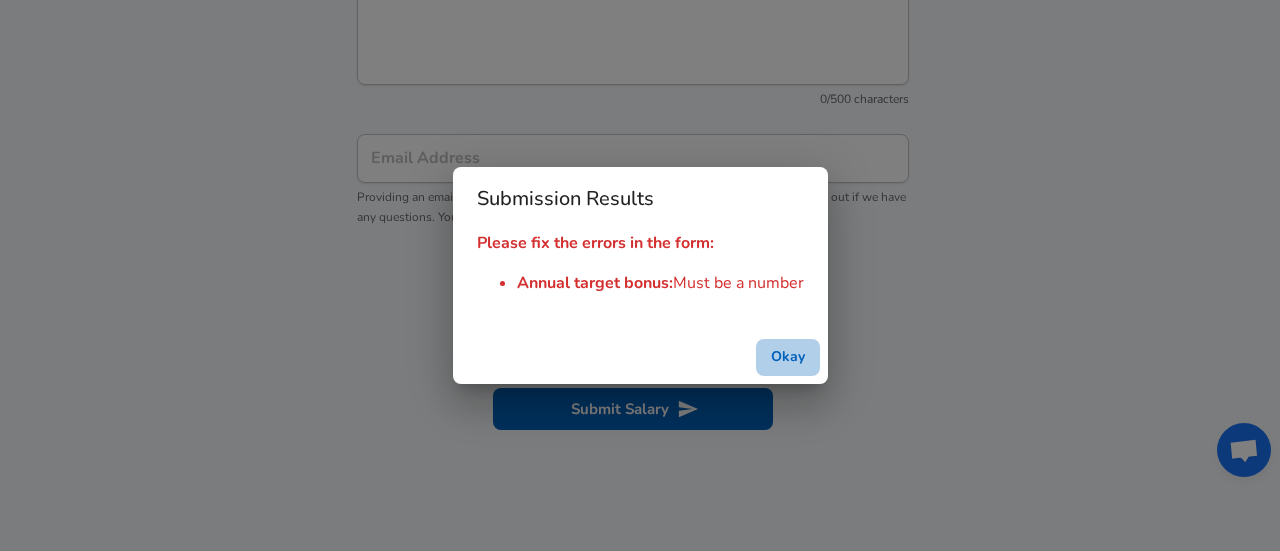 click on "Okay" at bounding box center (788, 357) 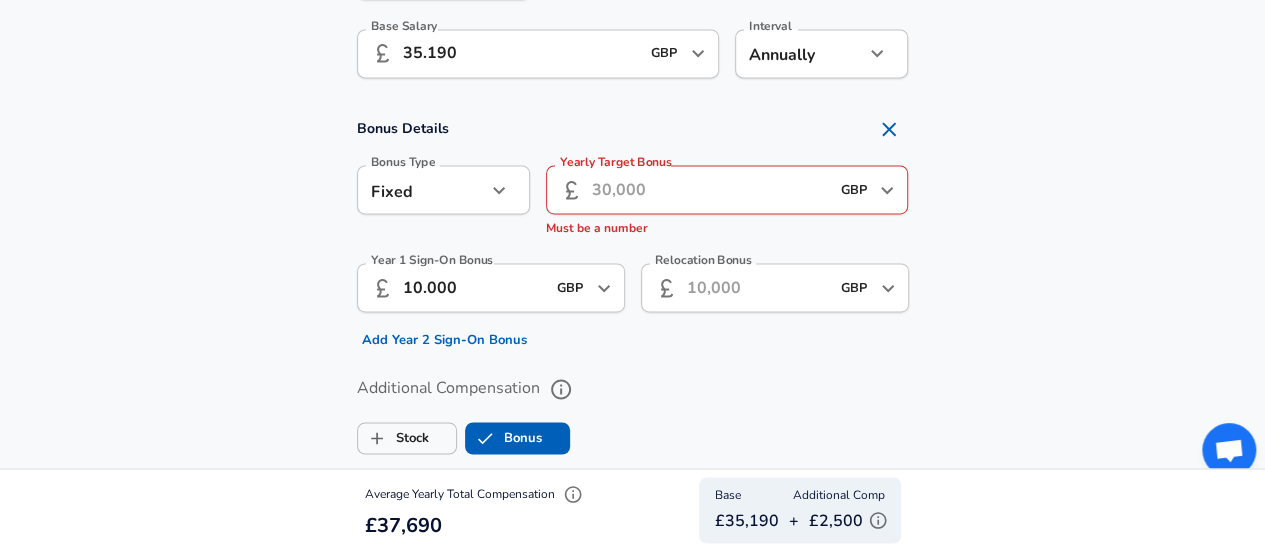 scroll, scrollTop: 1417, scrollLeft: 0, axis: vertical 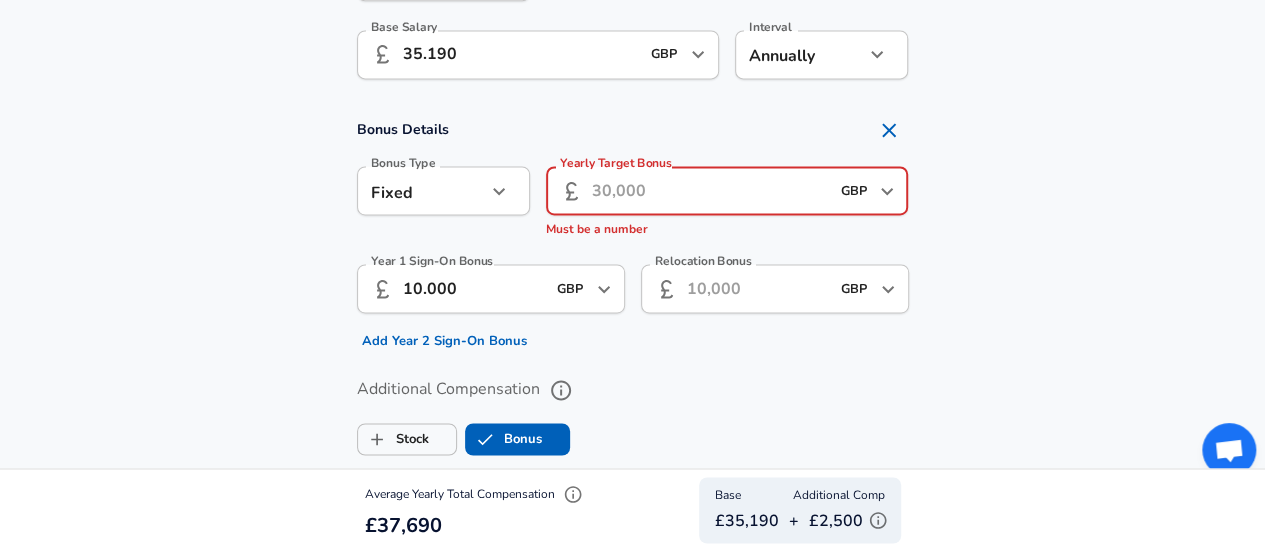 click on "Yearly Target Bonus" at bounding box center [710, 190] 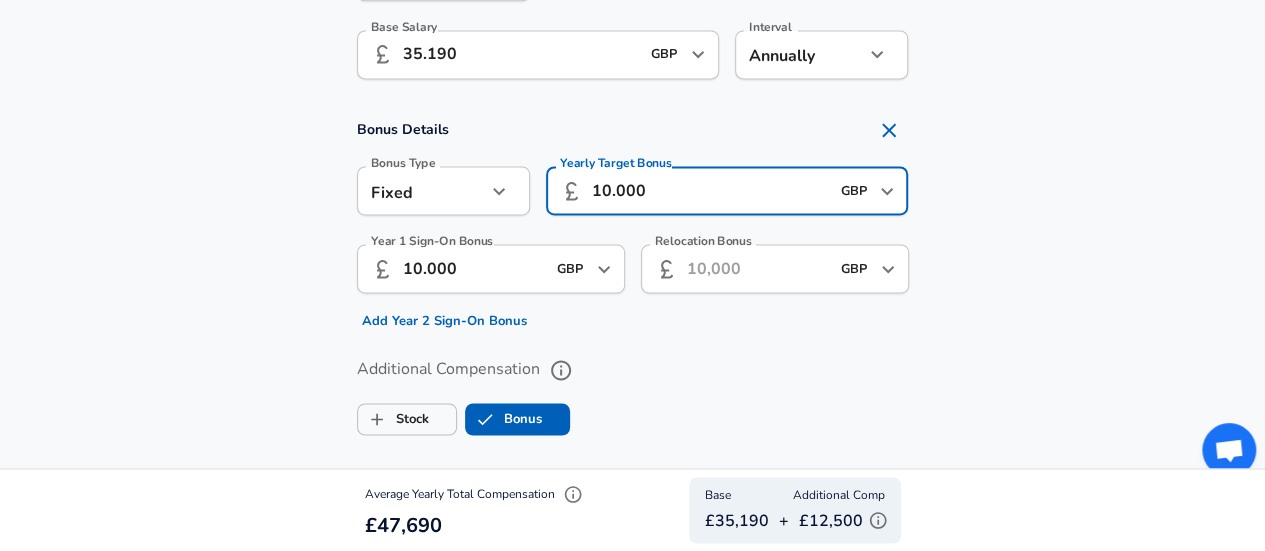 type on "10.000" 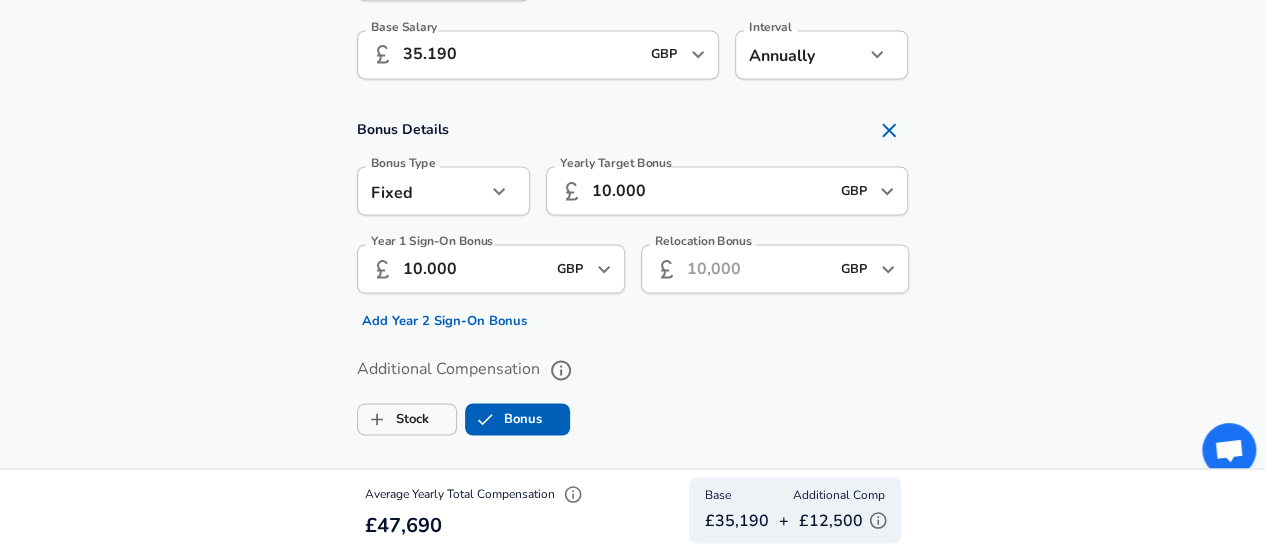 click on "10.000" at bounding box center (474, 268) 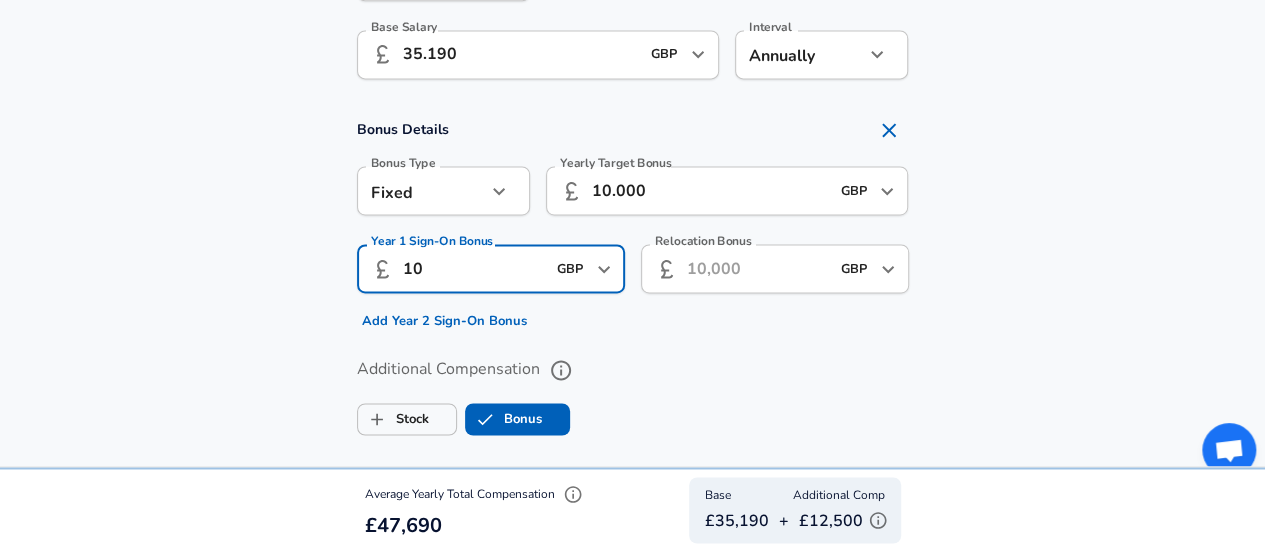 type on "1" 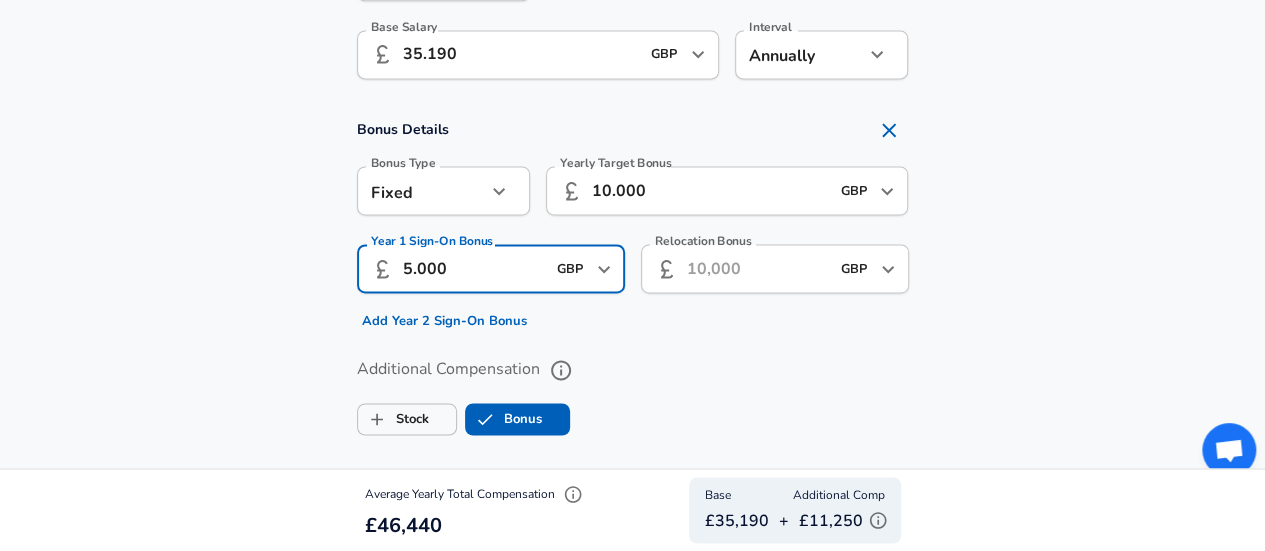 type on "5.000" 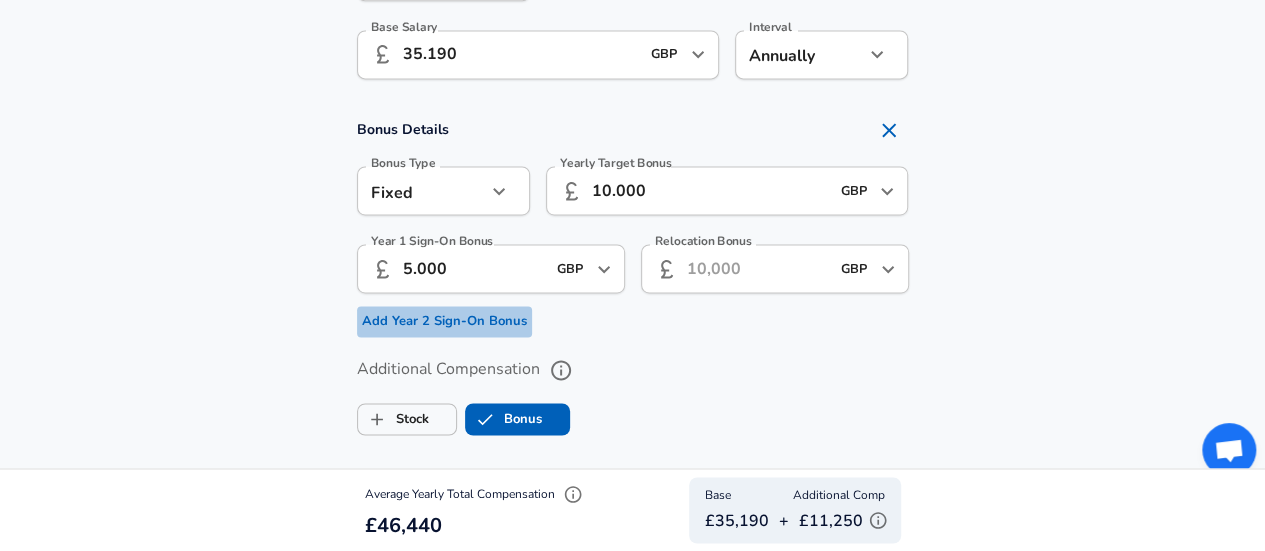 click on "Add Year 2 Sign-On Bonus" at bounding box center [444, 321] 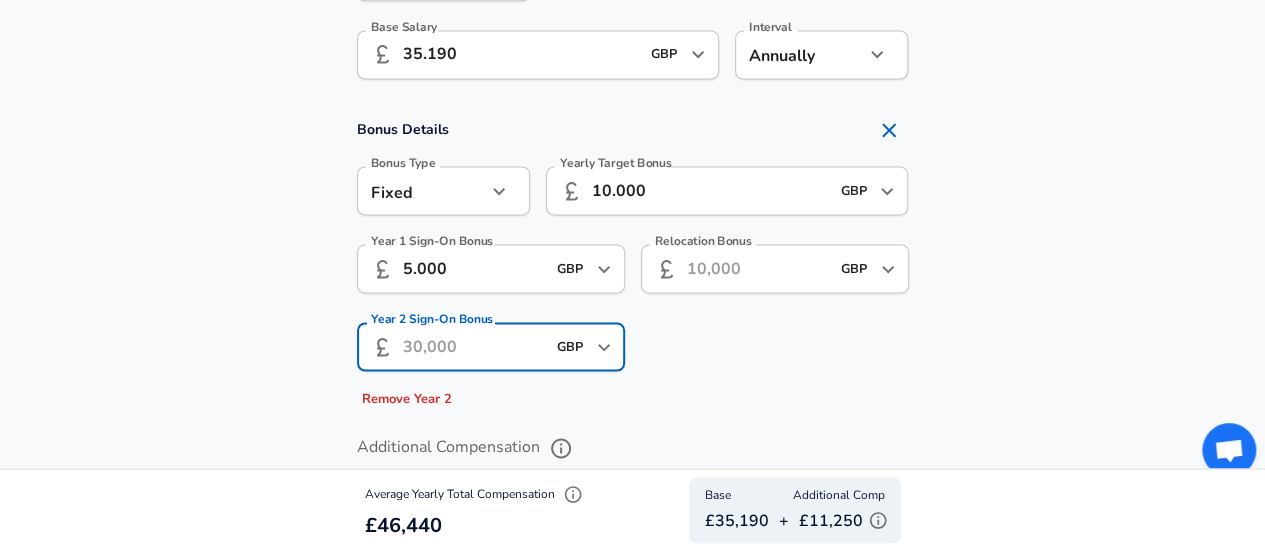click on "Year 2 Sign-On Bonus" at bounding box center (474, 346) 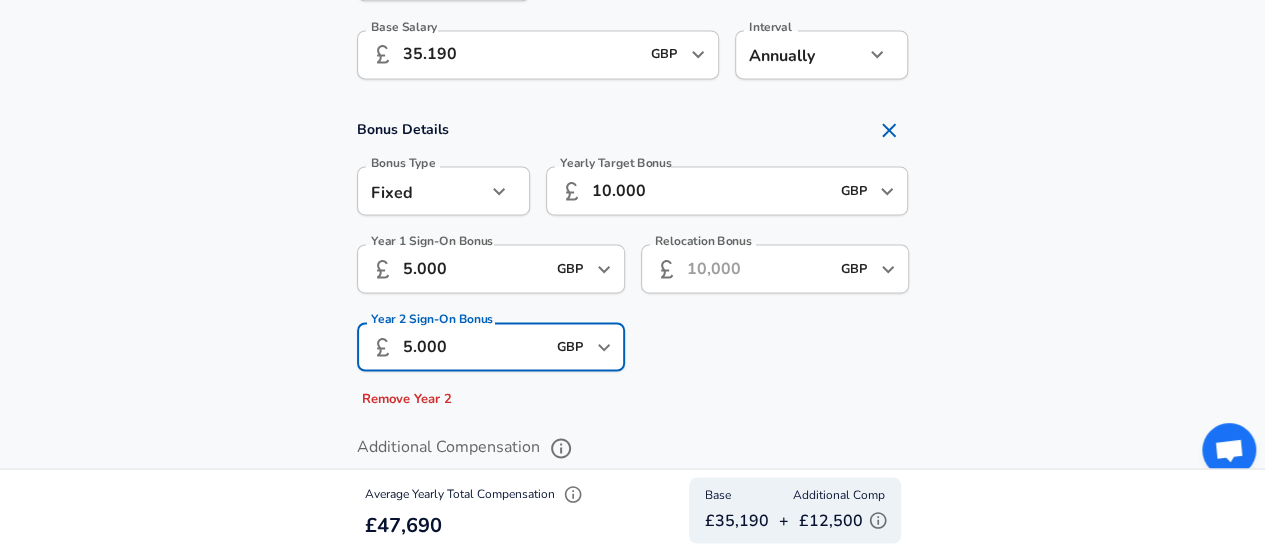 click on "5.000" at bounding box center (474, 346) 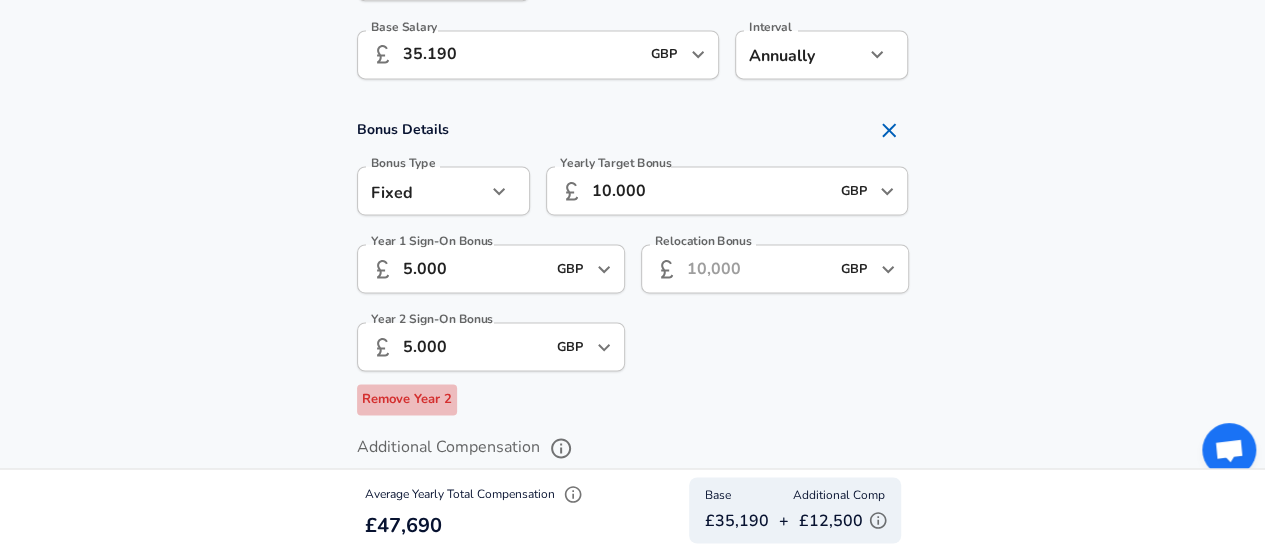 click on "Remove Year 2" at bounding box center (407, 399) 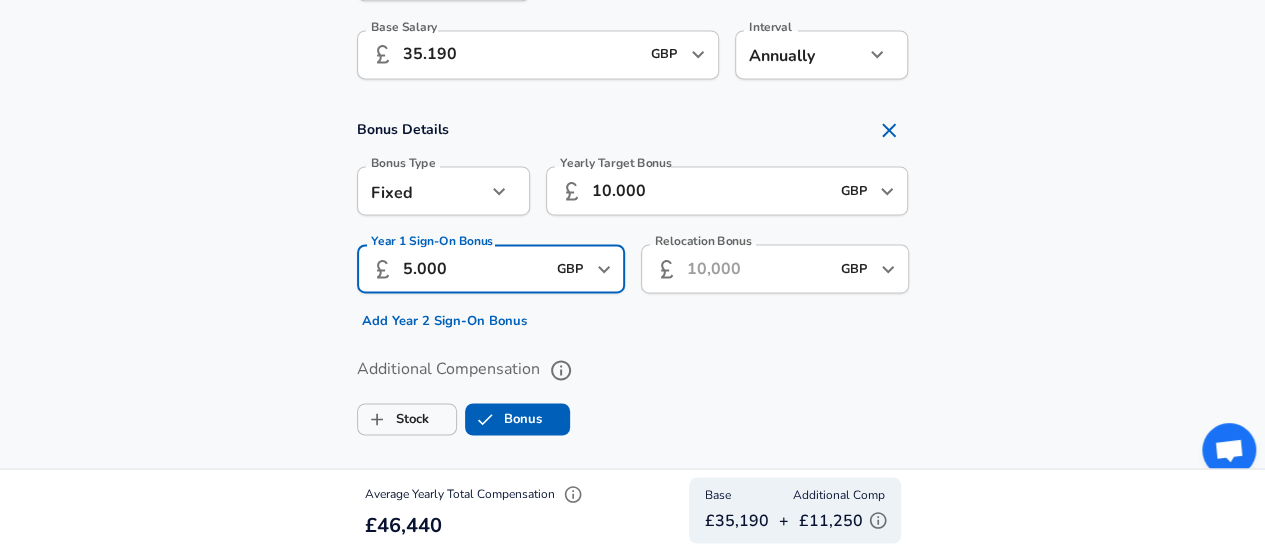 click on "5.000" at bounding box center [474, 268] 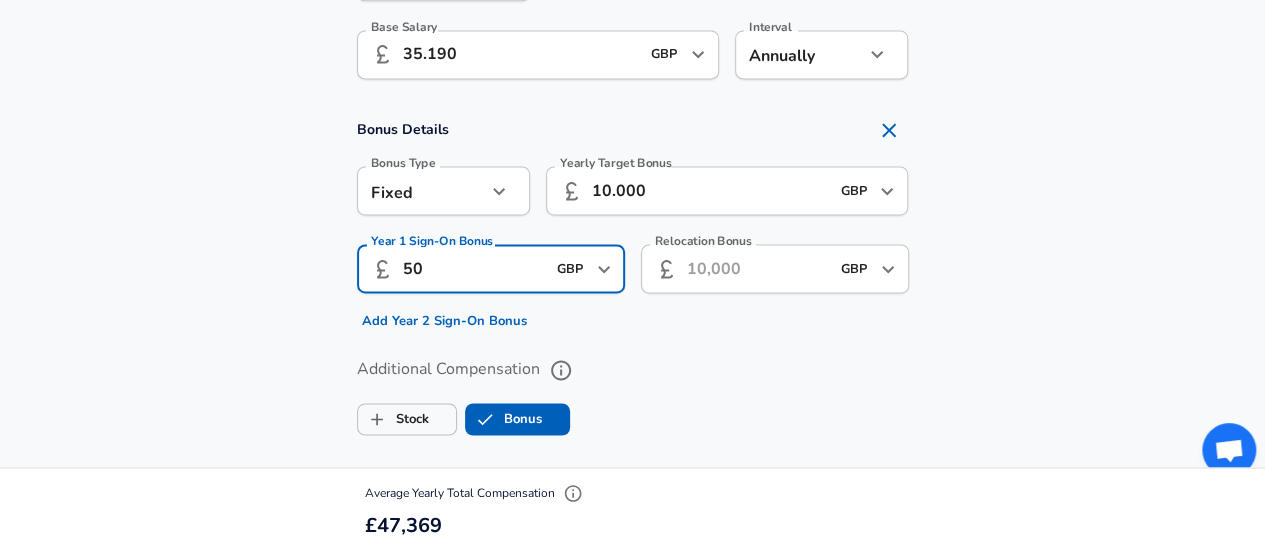 type on "5" 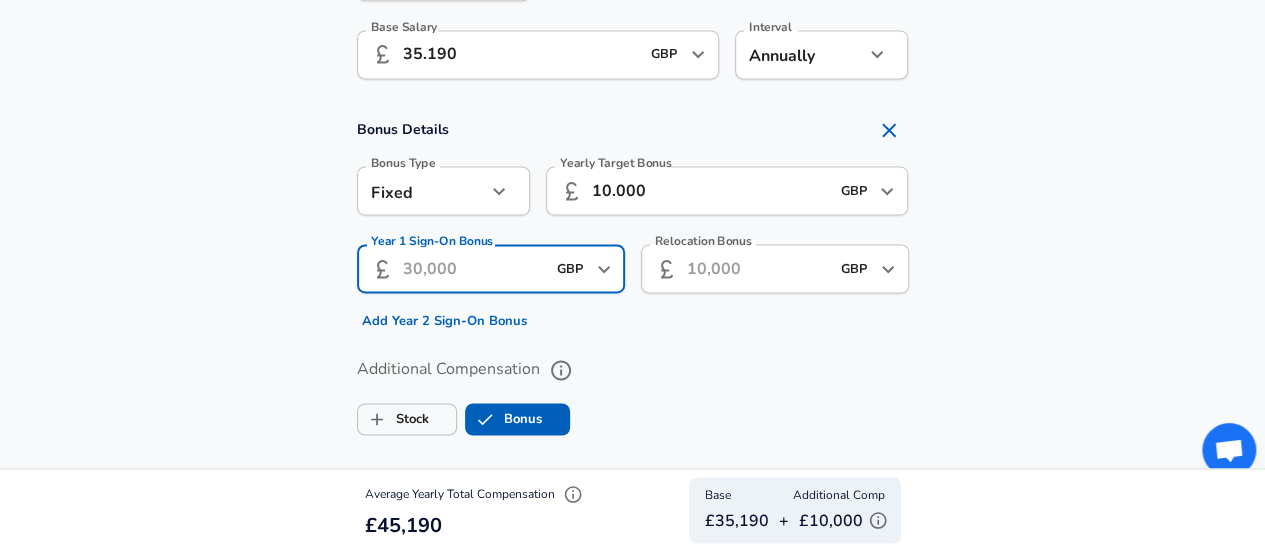 type 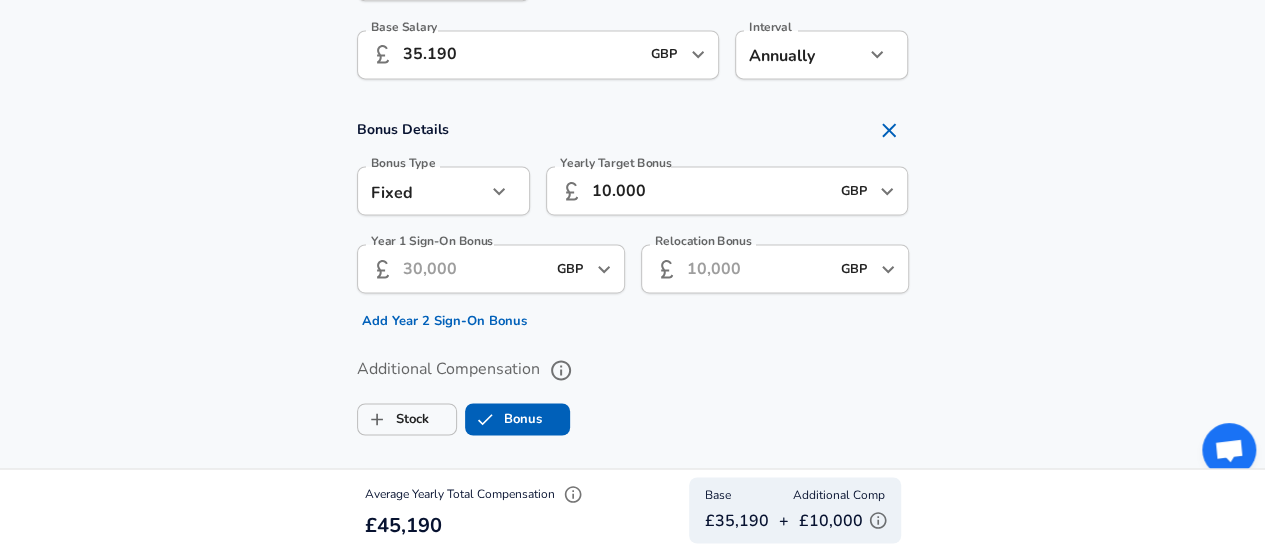 click on "Bonus Details  Bonus Type Fixed fixed Bonus Type Yearly Target Bonus ​ 10.000 GBP ​ Yearly Target Bonus Year 1 Sign-On Bonus ​ GBP ​ Year 1 Sign-On Bonus Add Year 2 Sign-On Bonus Relocation Bonus ​ GBP ​ Relocation Bonus" at bounding box center (632, 223) 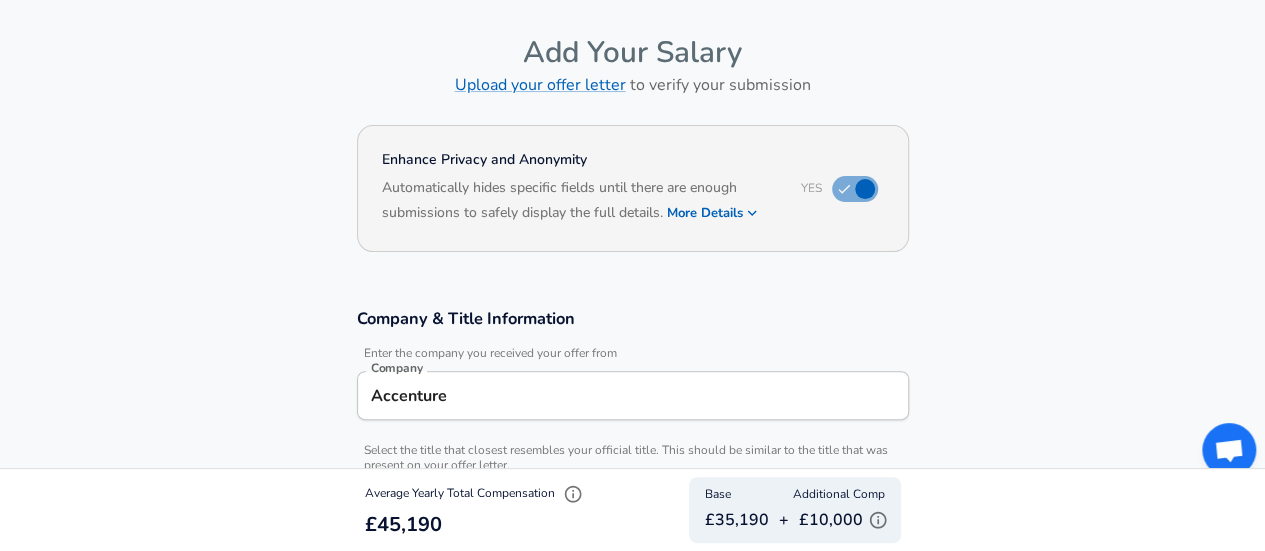 scroll, scrollTop: 120, scrollLeft: 0, axis: vertical 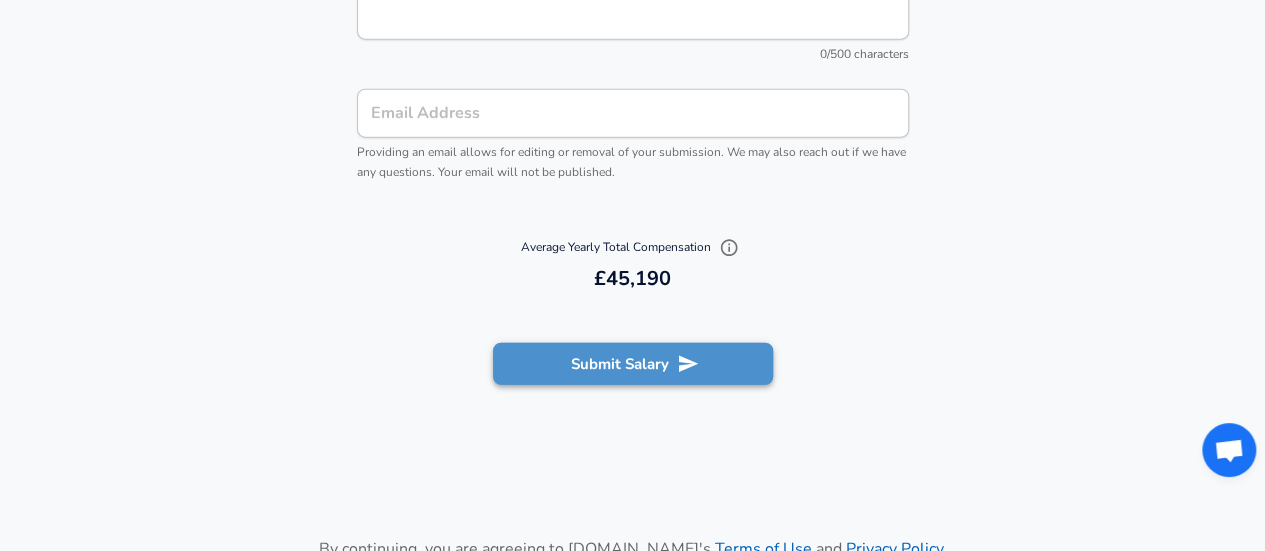 click on "Submit Salary" at bounding box center (633, 364) 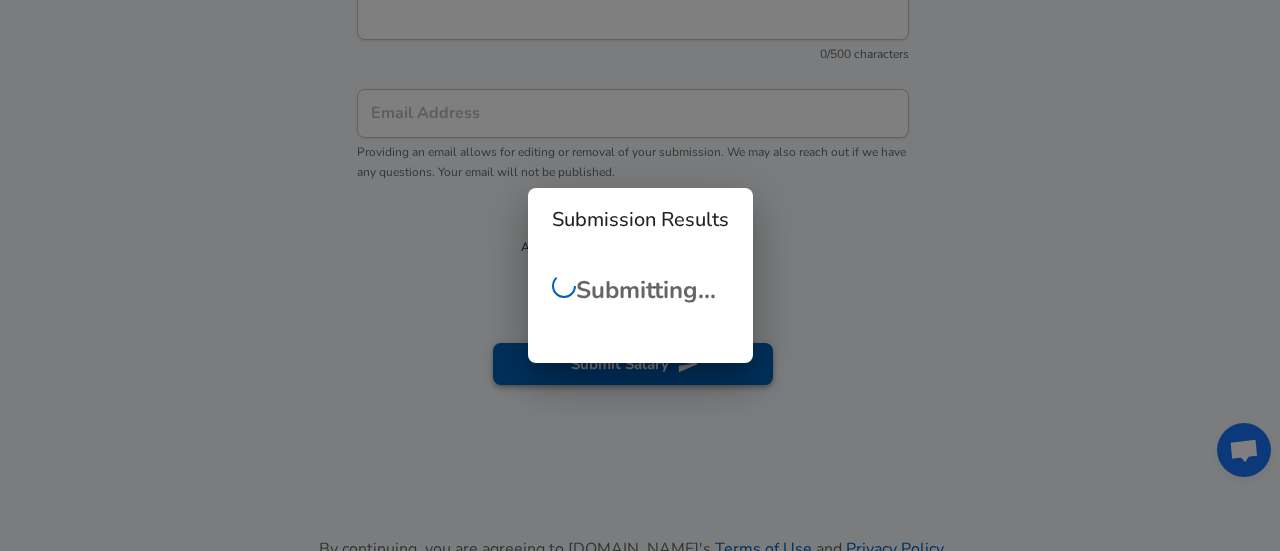 checkbox on "false" 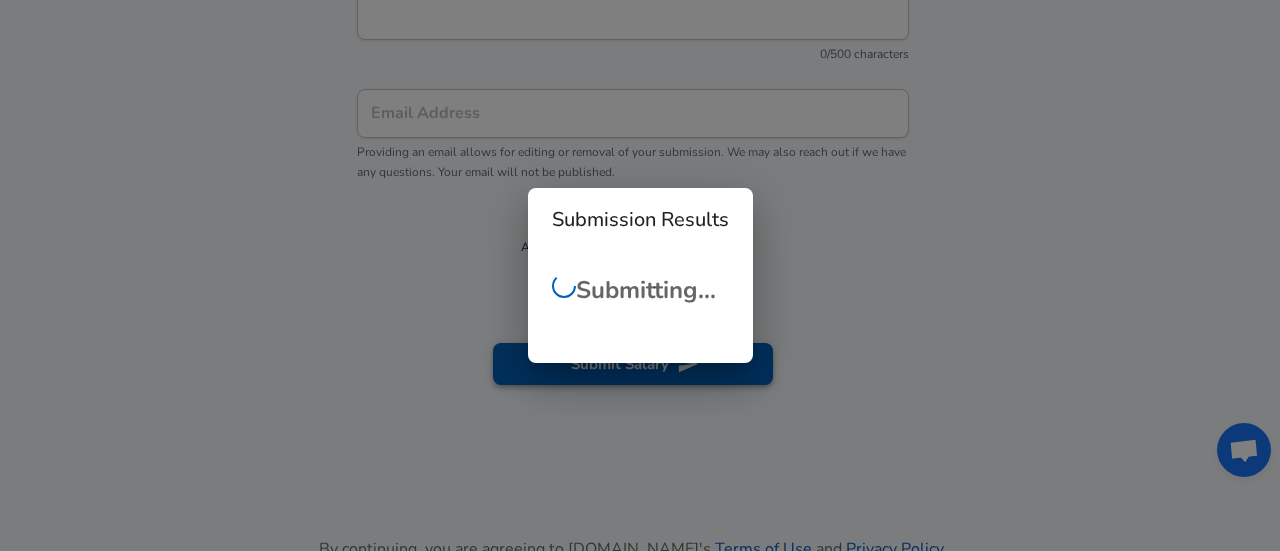 scroll, scrollTop: 742, scrollLeft: 0, axis: vertical 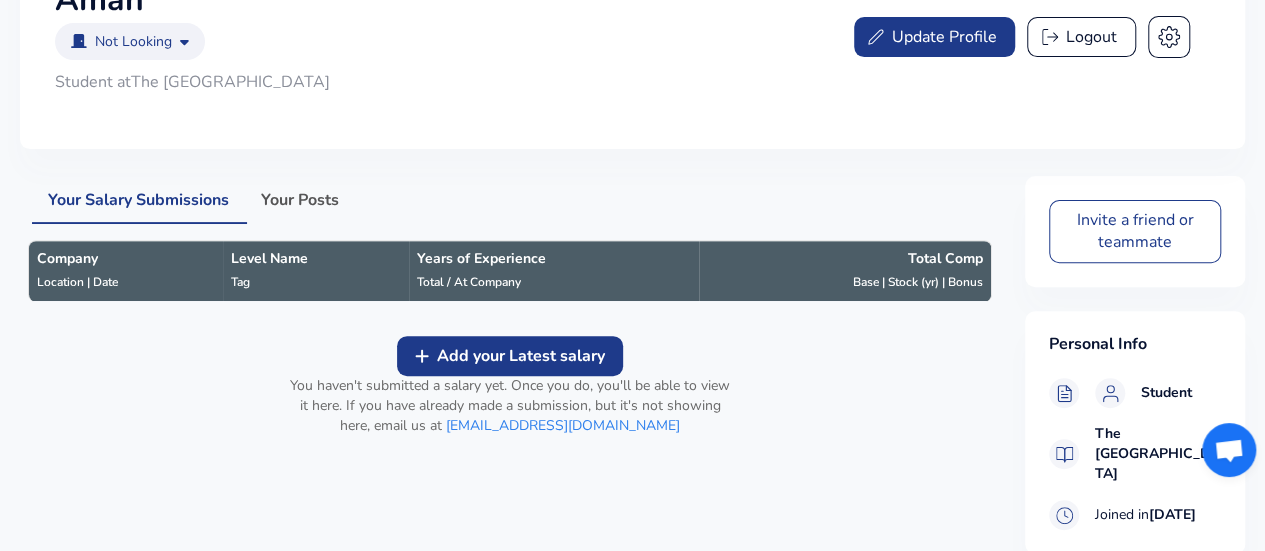 click on "Add your Latest salary" at bounding box center (521, 356) 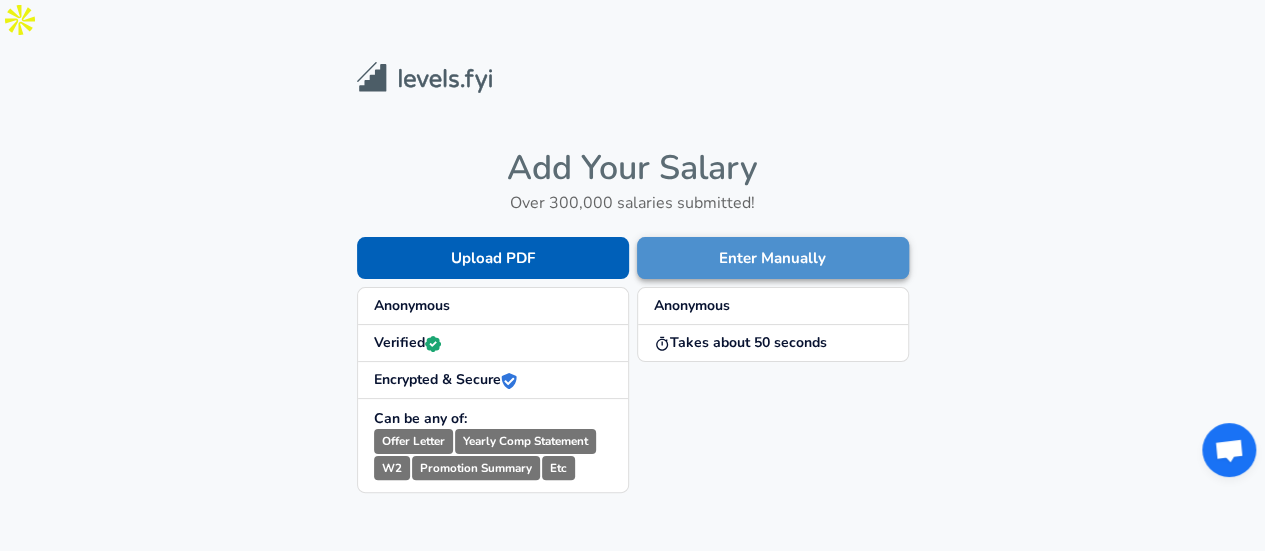 click on "Enter Manually" at bounding box center [773, 258] 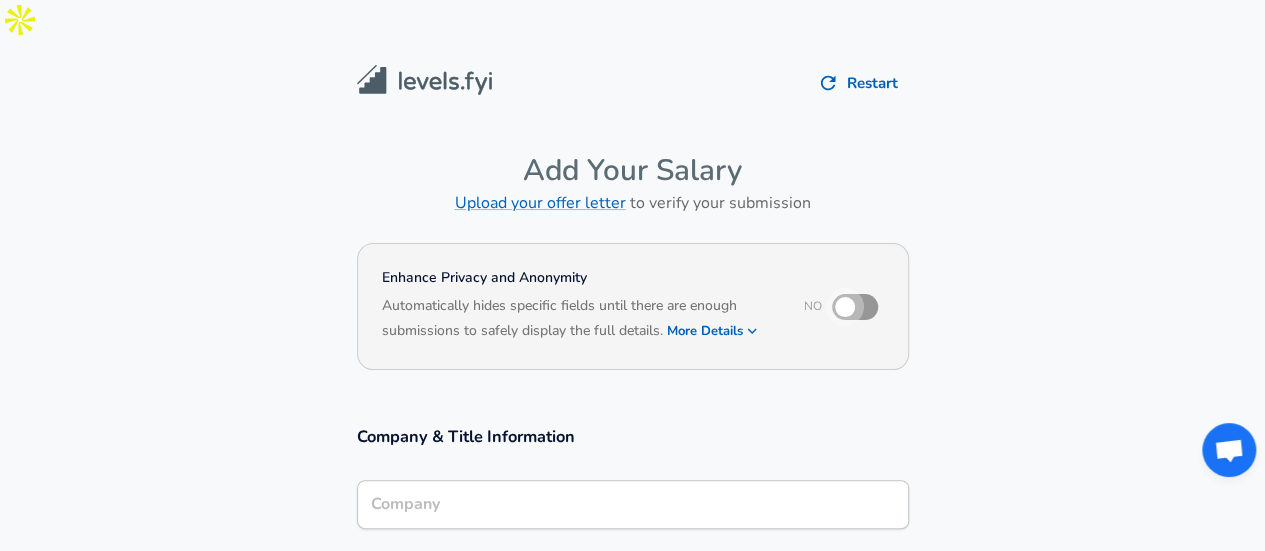 click at bounding box center (845, 307) 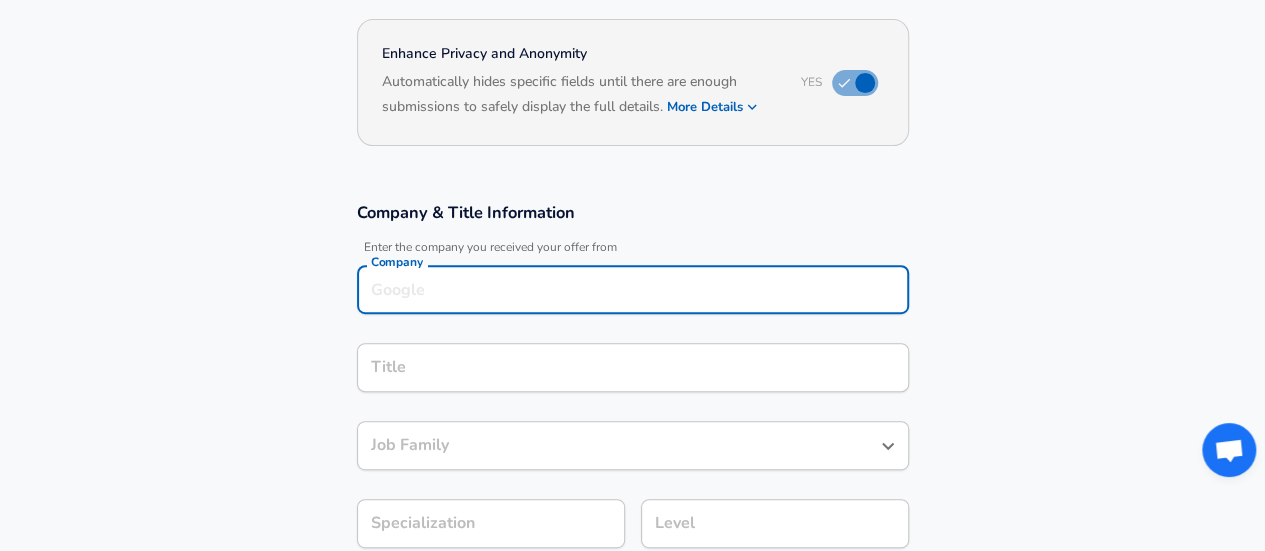 scroll, scrollTop: 244, scrollLeft: 0, axis: vertical 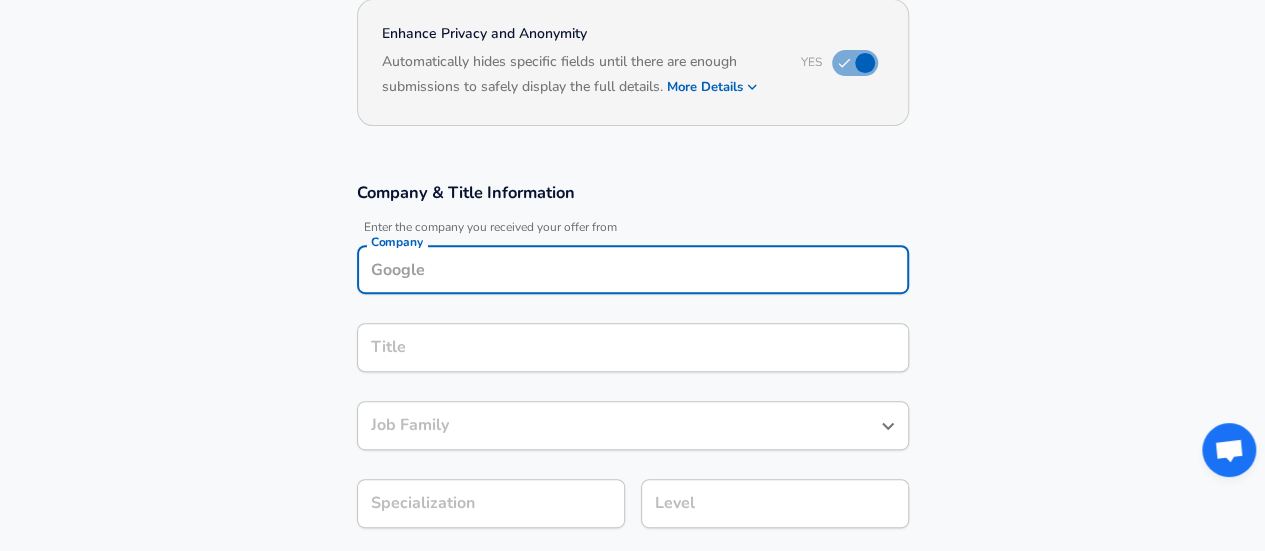 click on "Company" at bounding box center [633, 269] 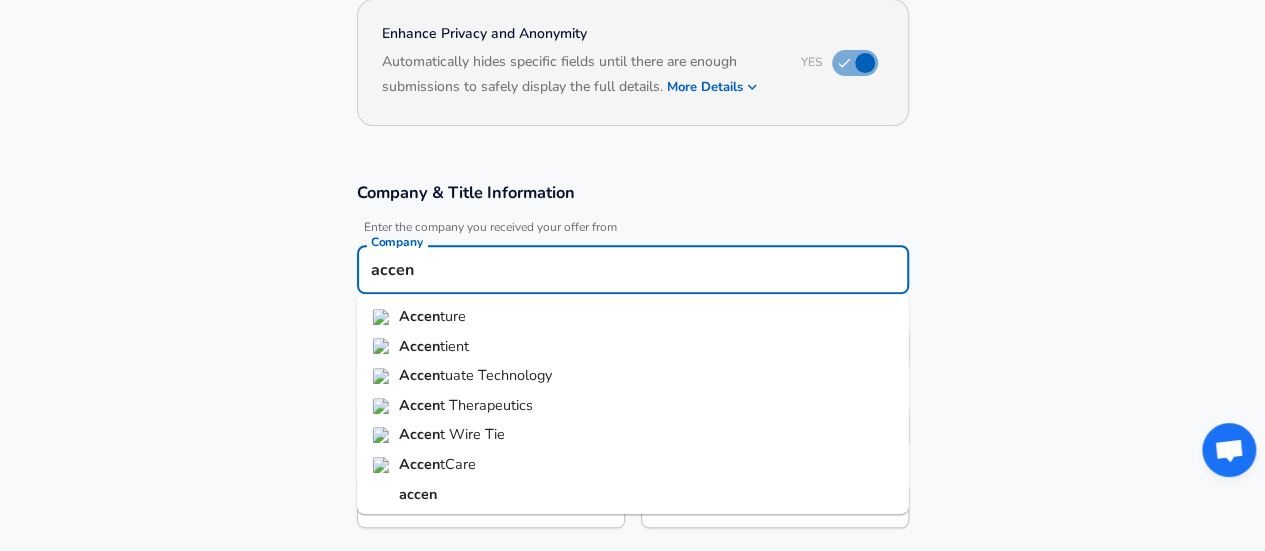 click on "tuate Technology" at bounding box center (496, 375) 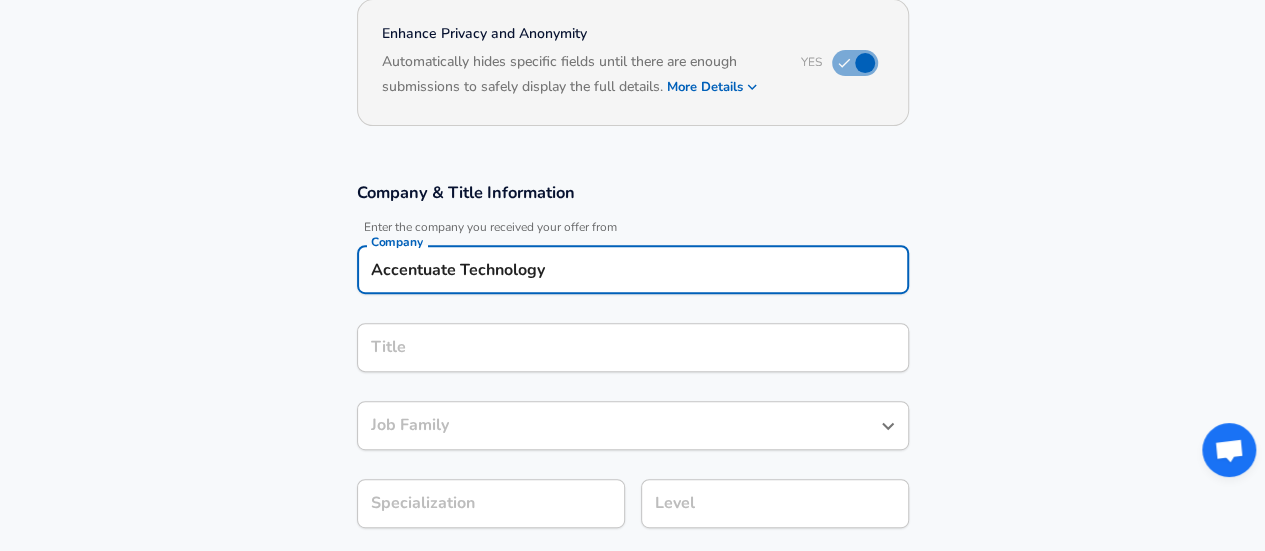 click on "Accentuate Technology" at bounding box center [633, 269] 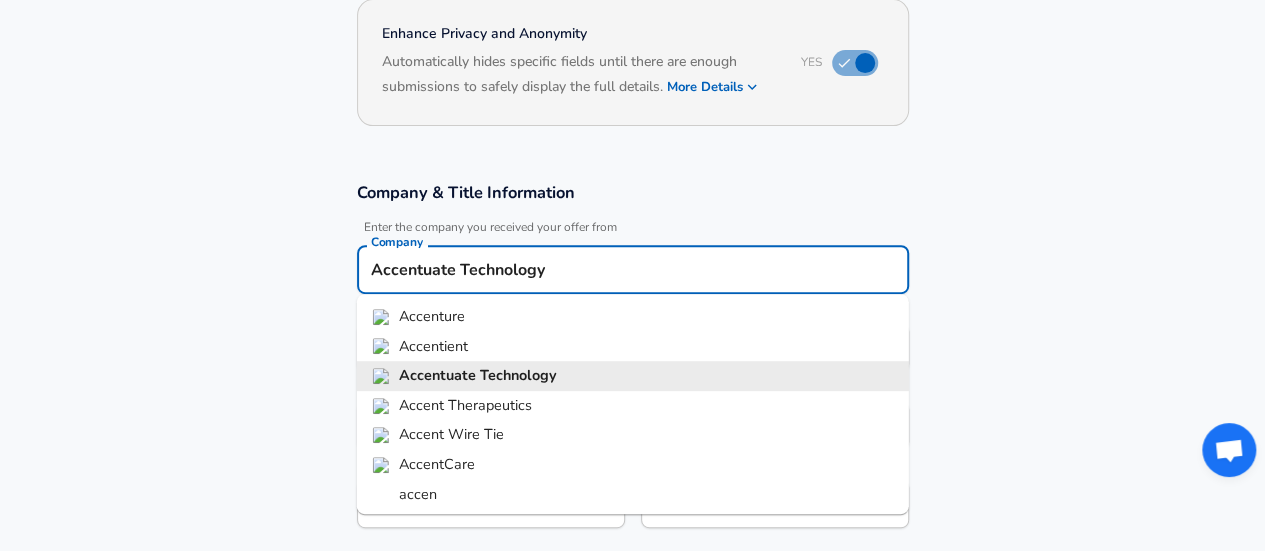 click on "Accentuate Technology" at bounding box center [633, 269] 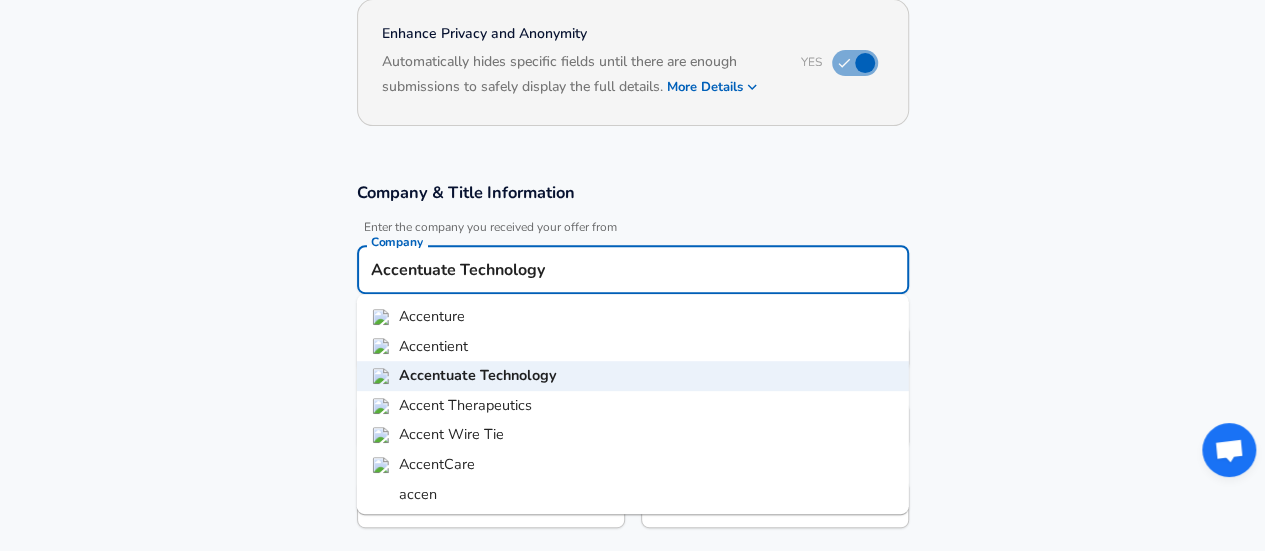 click on "Accenture" at bounding box center [432, 316] 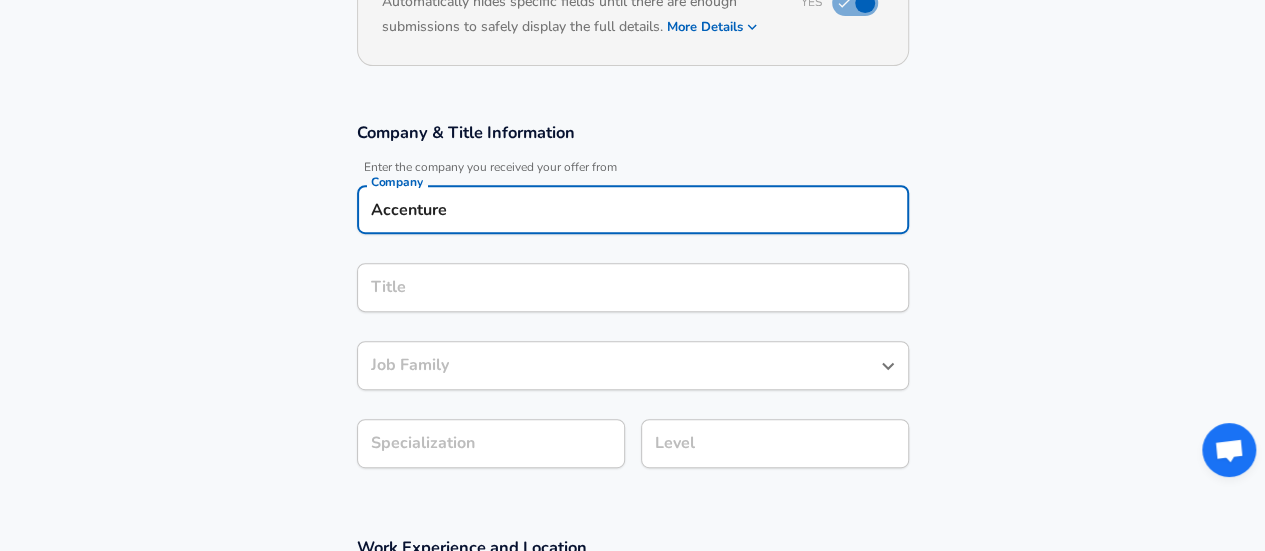 type on "Accenture" 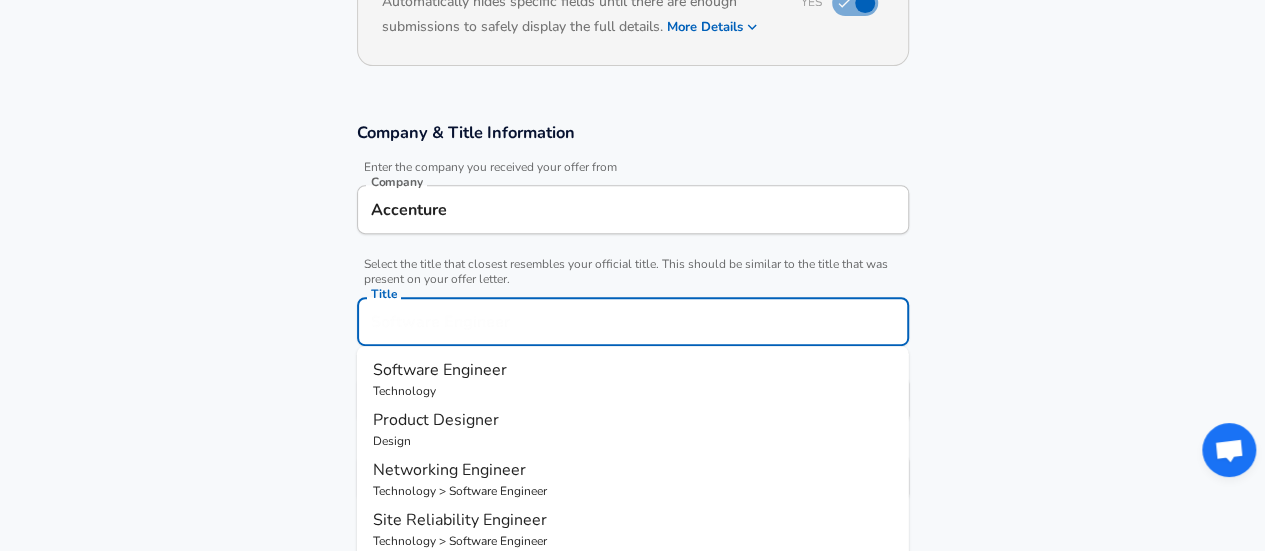scroll, scrollTop: 344, scrollLeft: 0, axis: vertical 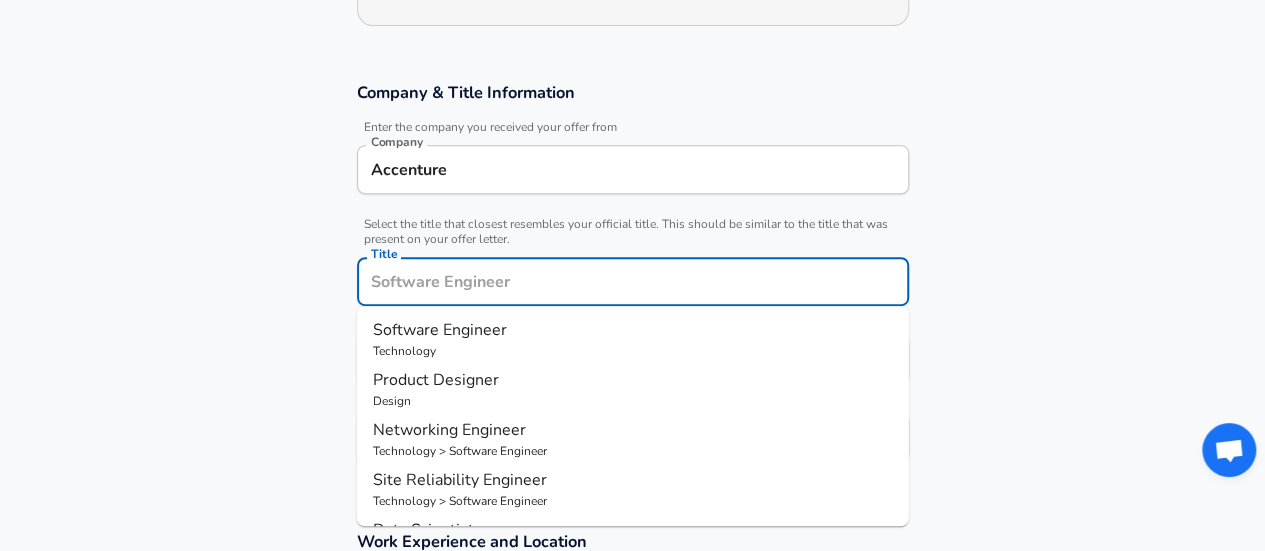 click on "Title" at bounding box center (633, 281) 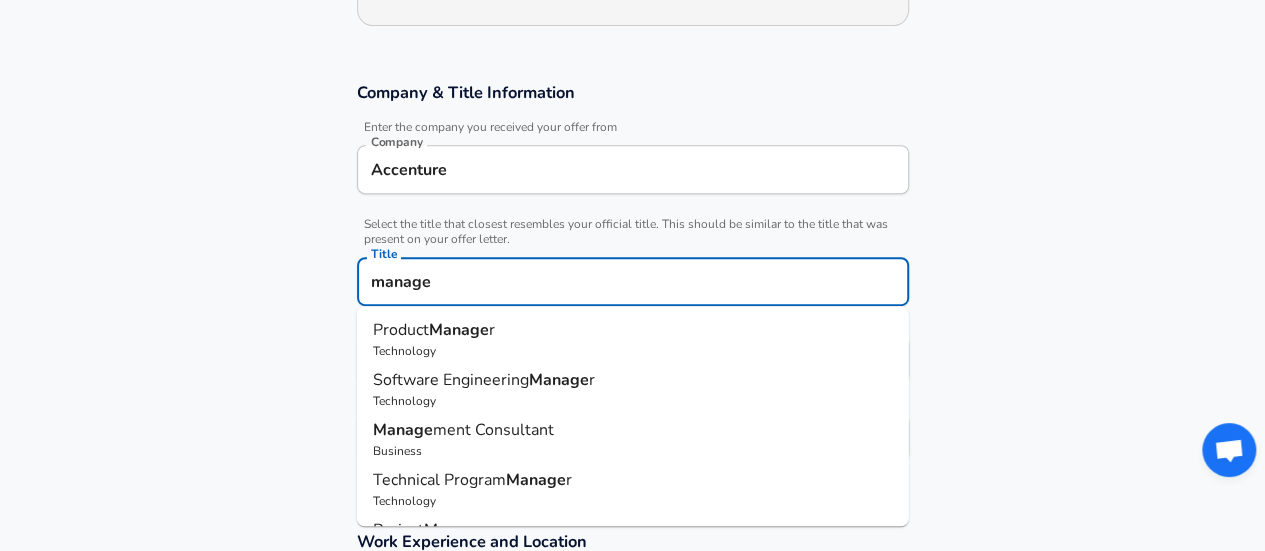 click on "ment Consultant" at bounding box center [493, 430] 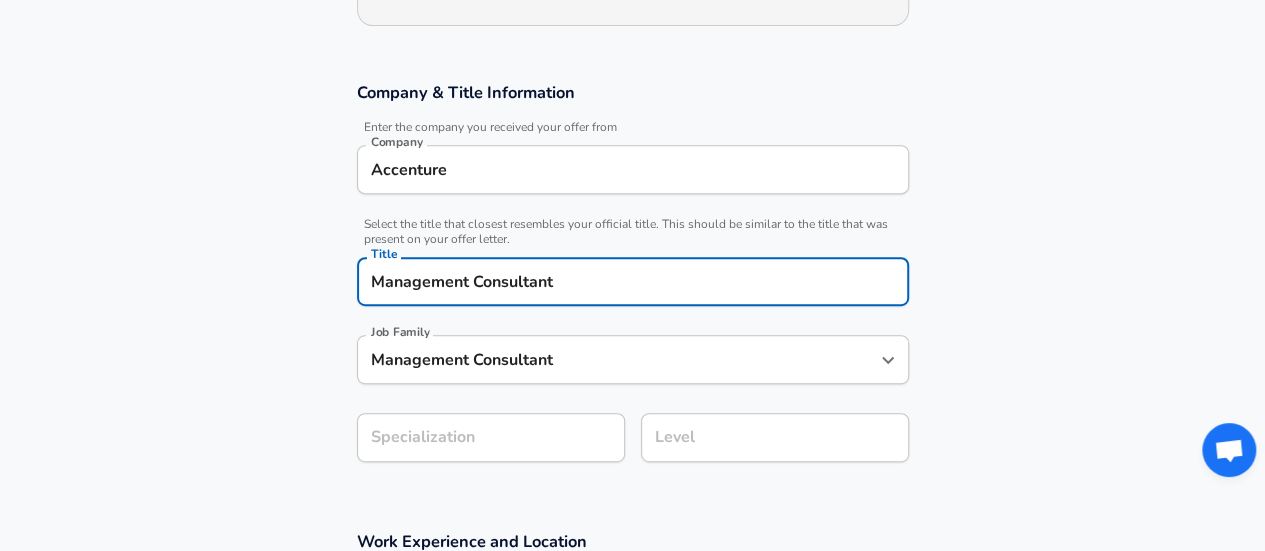 type on "Management Consultant" 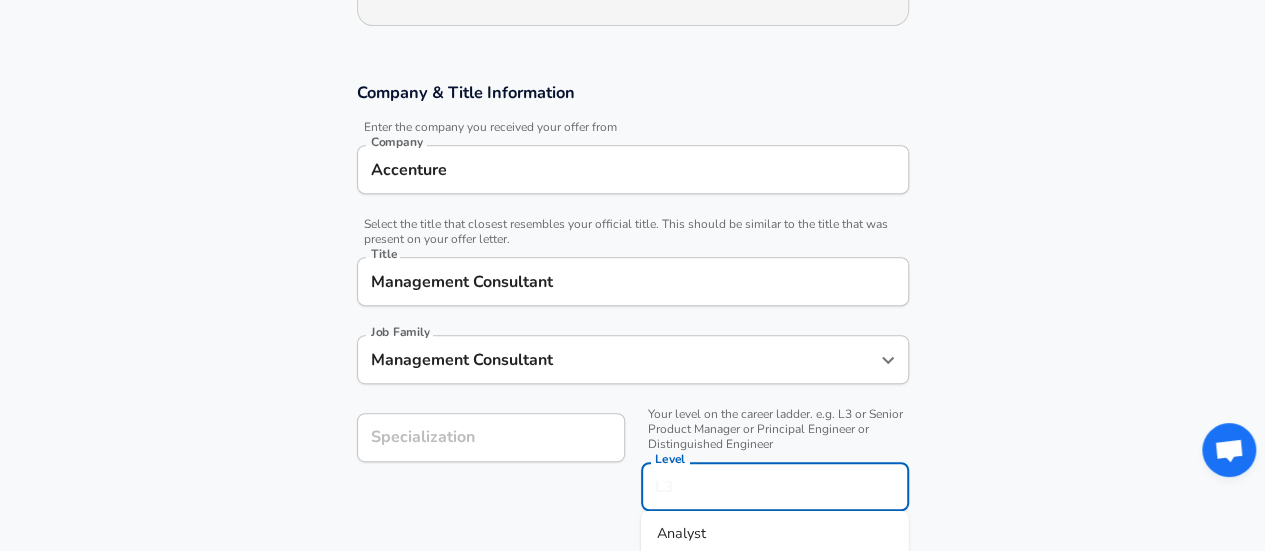 scroll, scrollTop: 384, scrollLeft: 0, axis: vertical 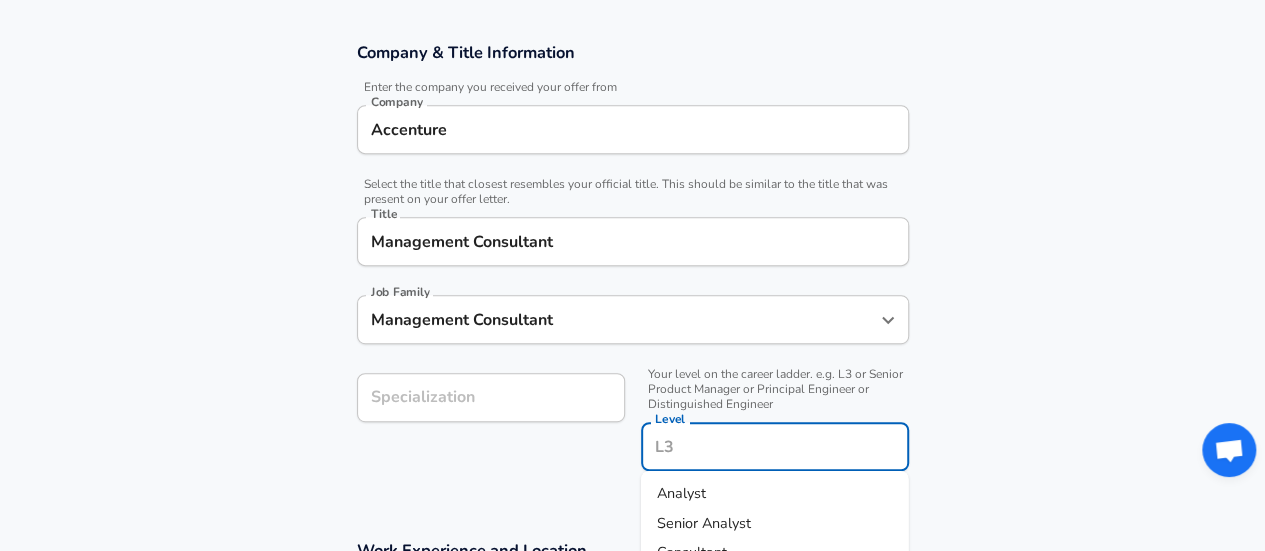 click on "Level" at bounding box center (775, 446) 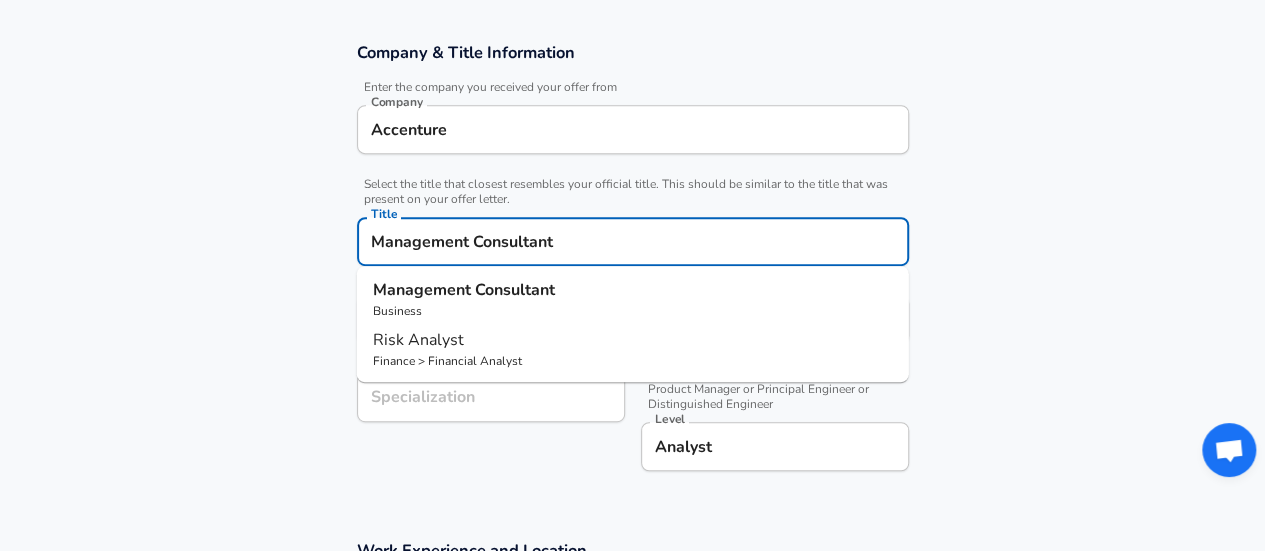 click on "Management Consultant" at bounding box center (633, 241) 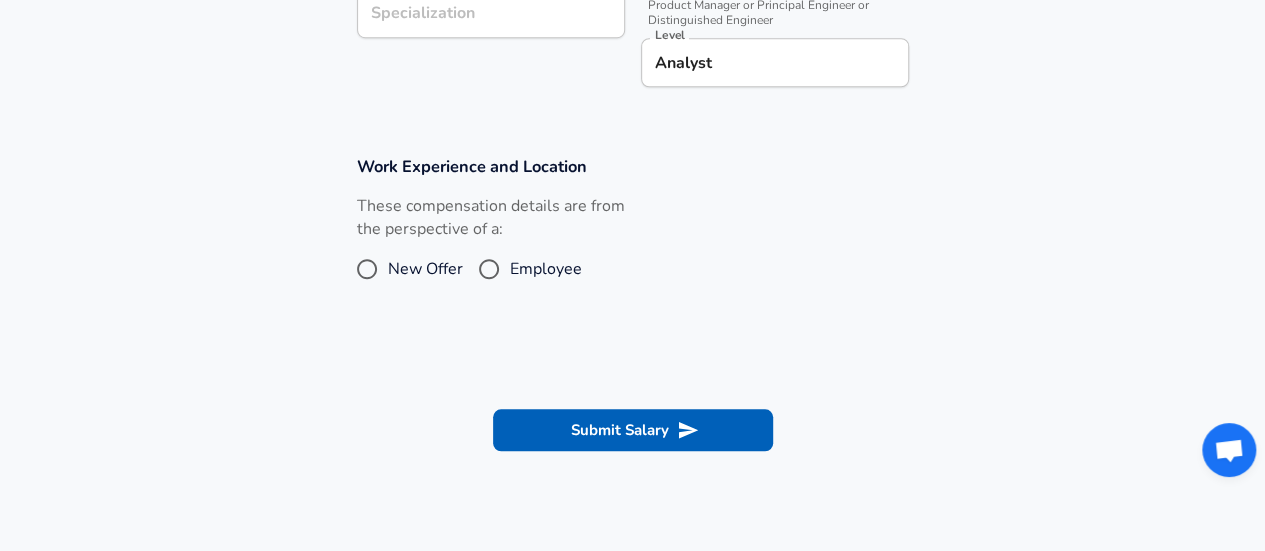 scroll, scrollTop: 771, scrollLeft: 0, axis: vertical 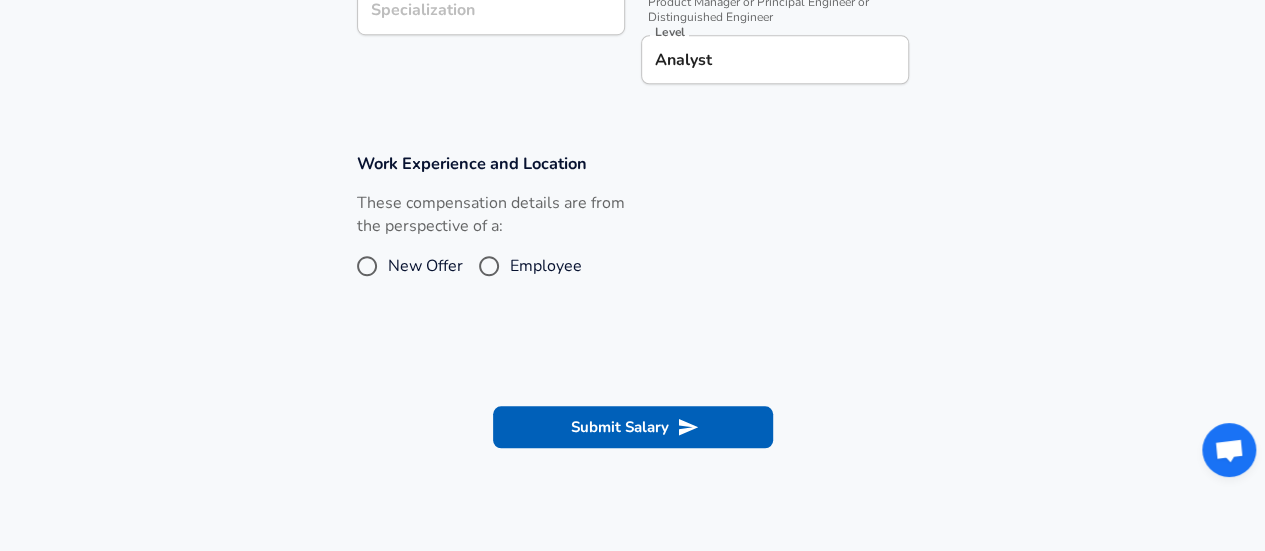 type on "Management Consultant Analyst" 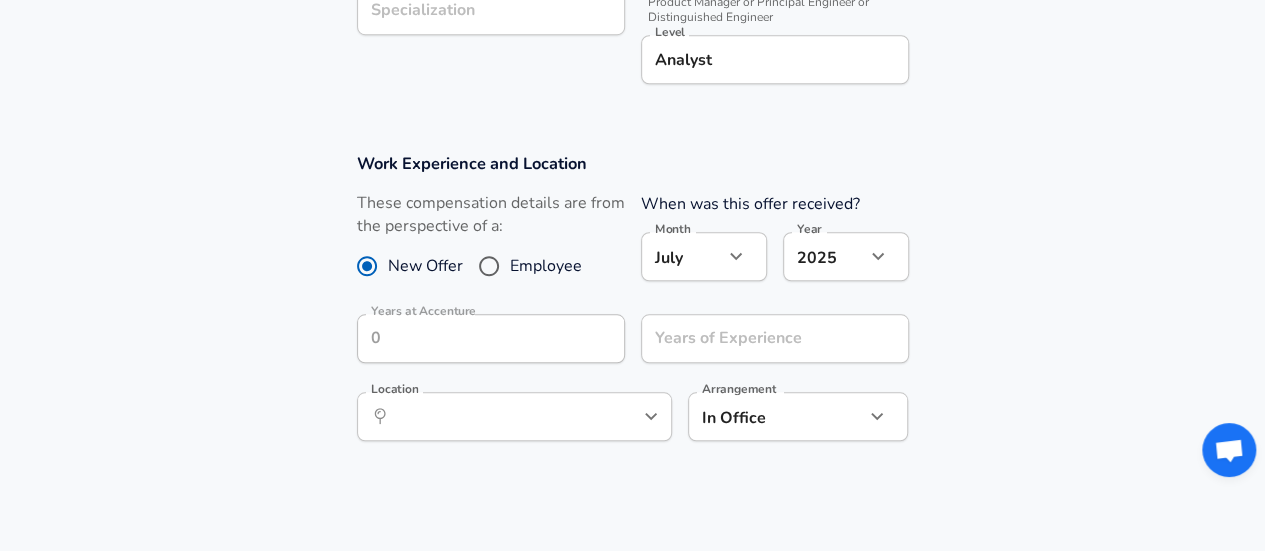 click on "July 7 Month" at bounding box center (704, 256) 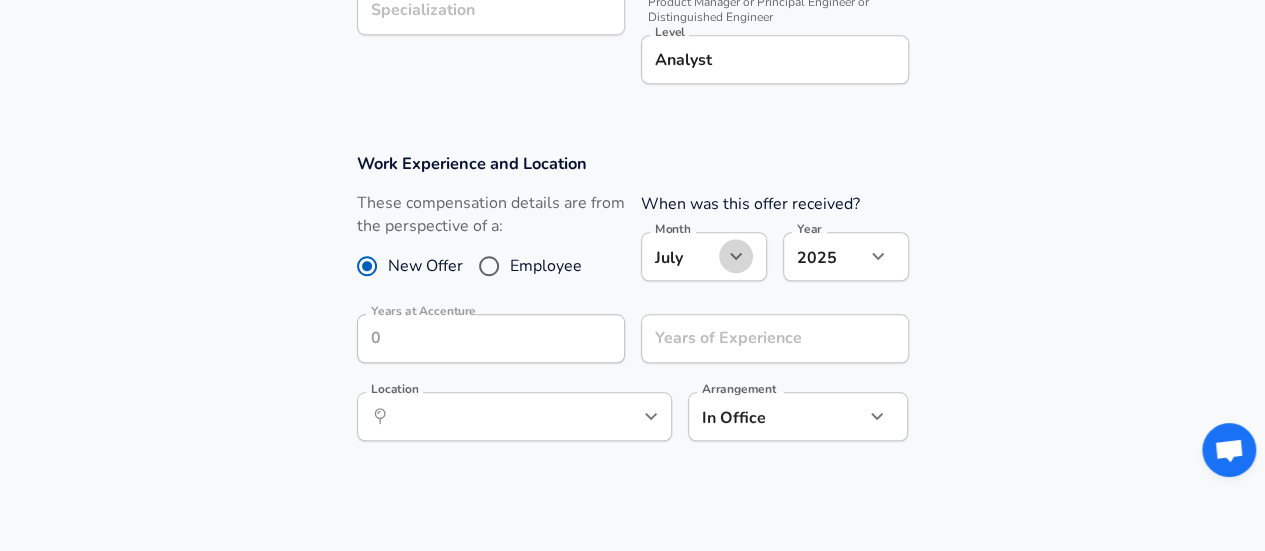 click 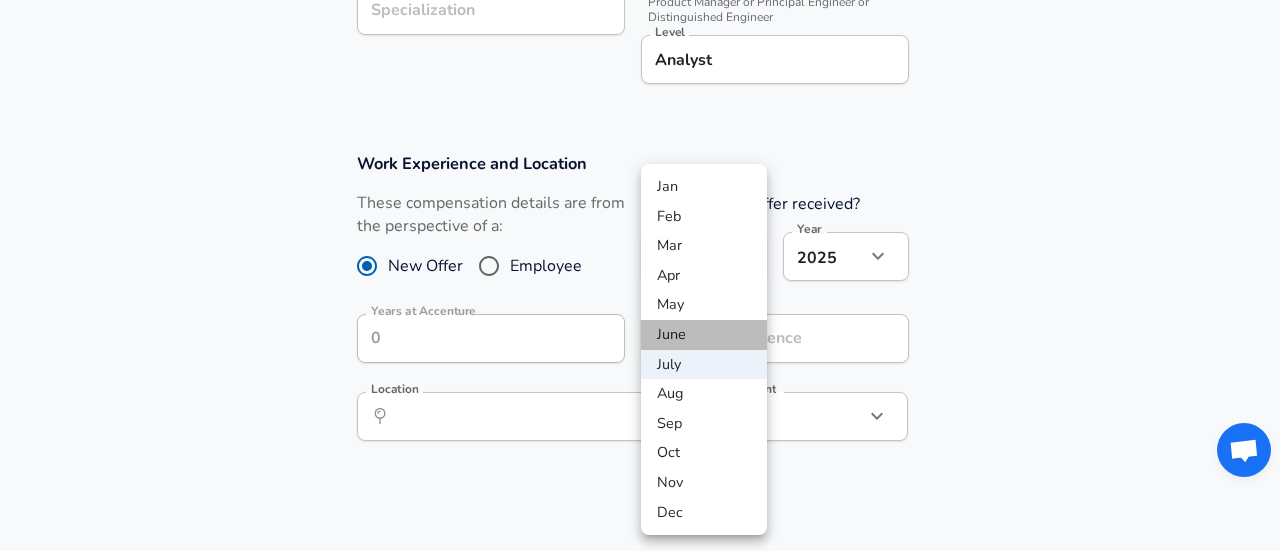 click on "June" at bounding box center [704, 335] 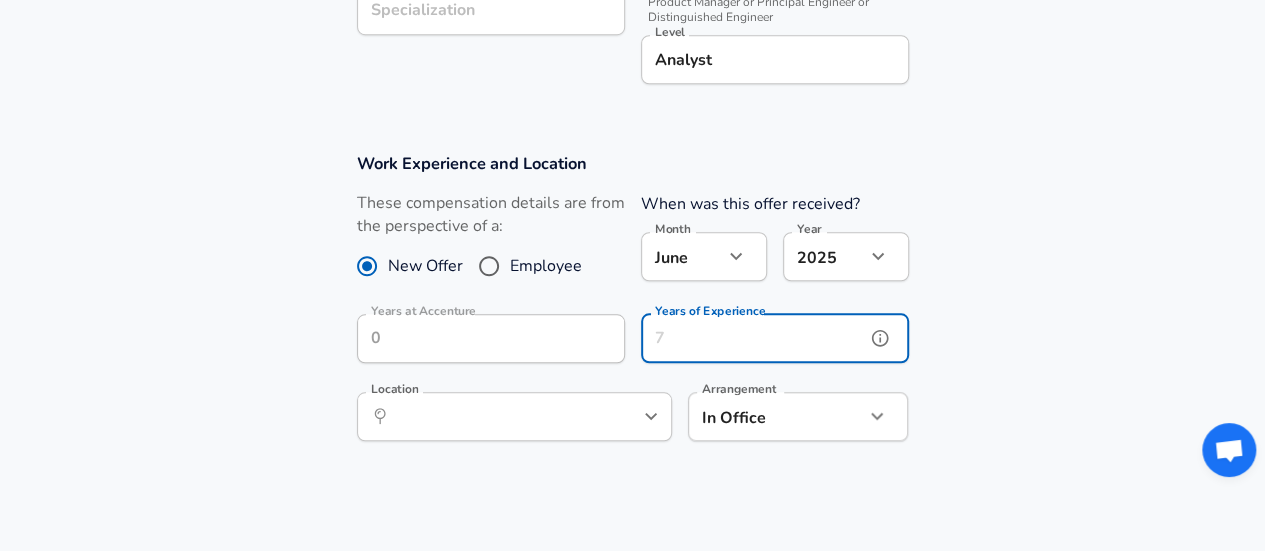 click on "Years of Experience" at bounding box center (753, 338) 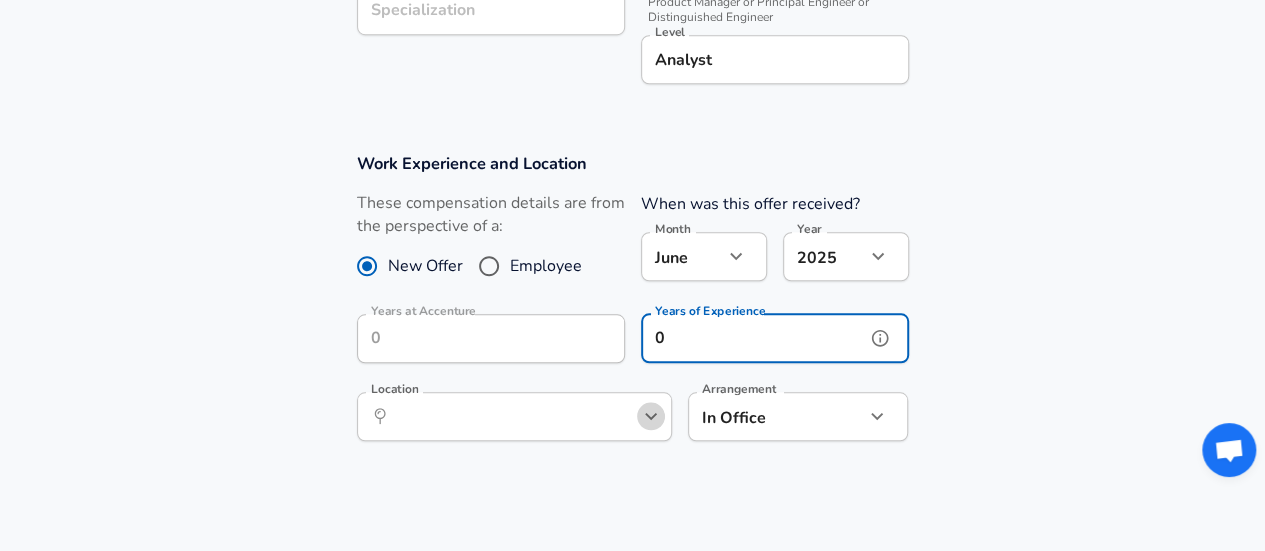 click 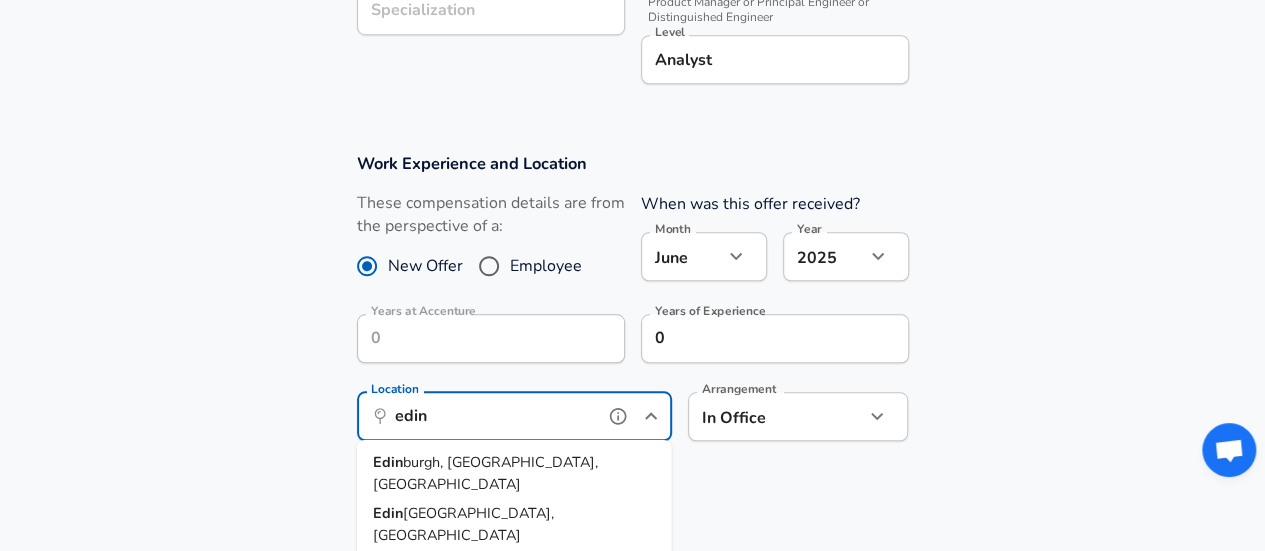 click on "burgh, SC, United Kingdom" at bounding box center [485, 473] 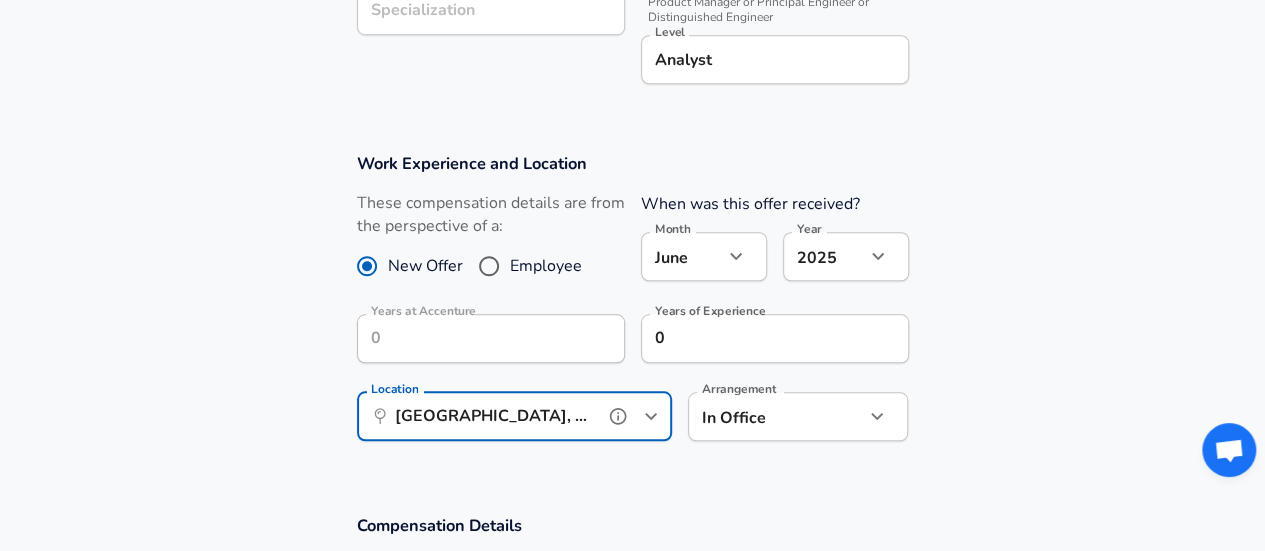 type on "Edinburgh, SC, United Kingdom" 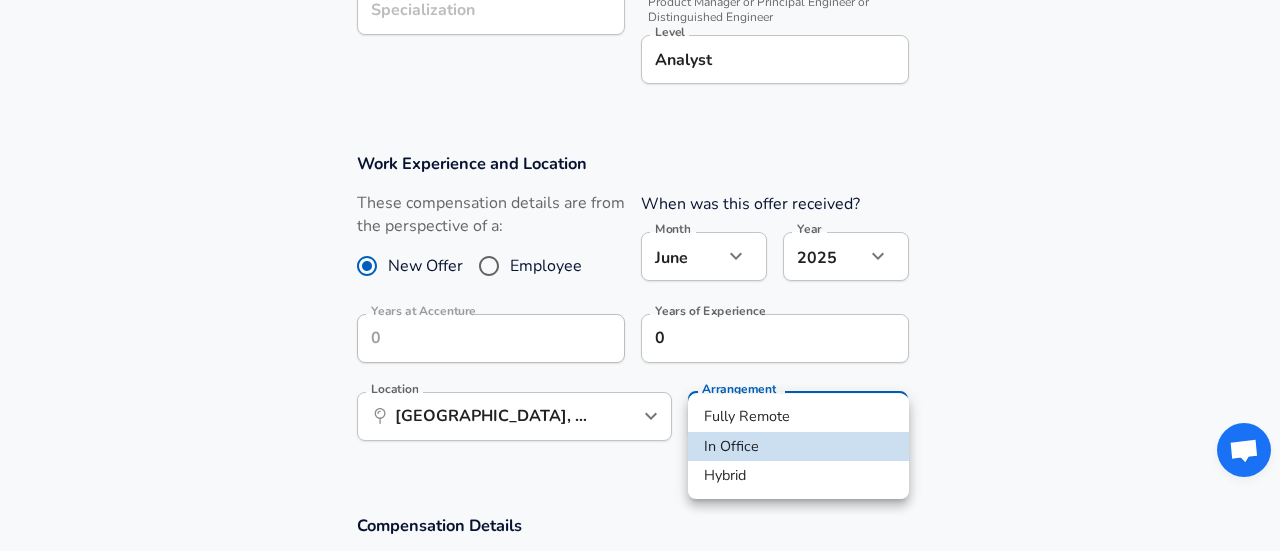 click on "Restart Add Your Salary Upload your offer letter   to verify your submission Enhance Privacy and Anonymity Yes Automatically hides specific fields until there are enough submissions to safely display the full details.   More Details Based on your submission and the data points that we have already collected, we will automatically hide and anonymize specific fields if there aren't enough data points to remain sufficiently anonymous. Company & Title Information   Enter the company you received your offer from Company Accenture Company   Select the title that closest resembles your official title. This should be similar to the title that was present on your offer letter. Title Management Consultant Analyst Title Job Family Management Consultant Job Family Specialization Specialization   Your level on the career ladder. e.g. L3 or Senior Product Manager or Principal Engineer or Distinguished Engineer Level Analyst Level Work Experience and Location These compensation details are from the perspective of a: Month 6" at bounding box center [640, -496] 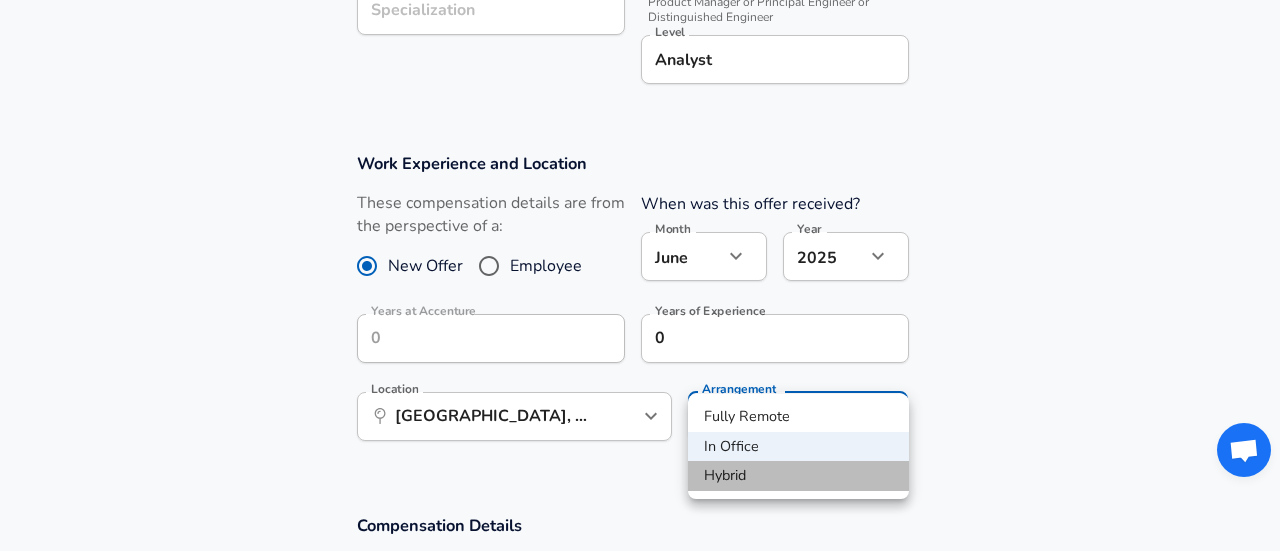 click on "Hybrid" at bounding box center [798, 476] 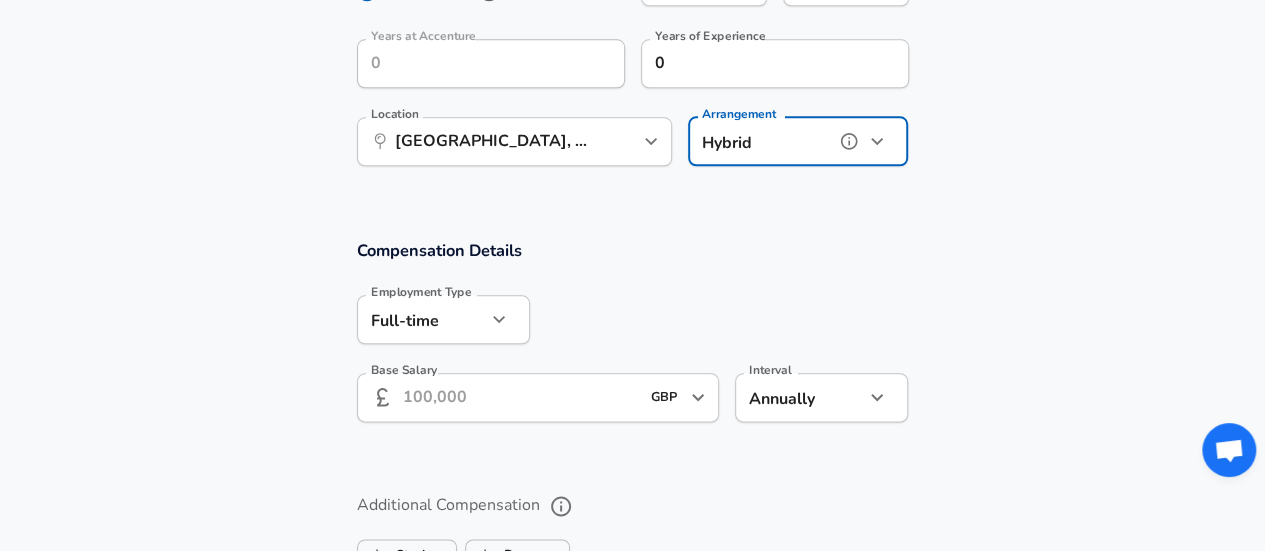 scroll, scrollTop: 1049, scrollLeft: 0, axis: vertical 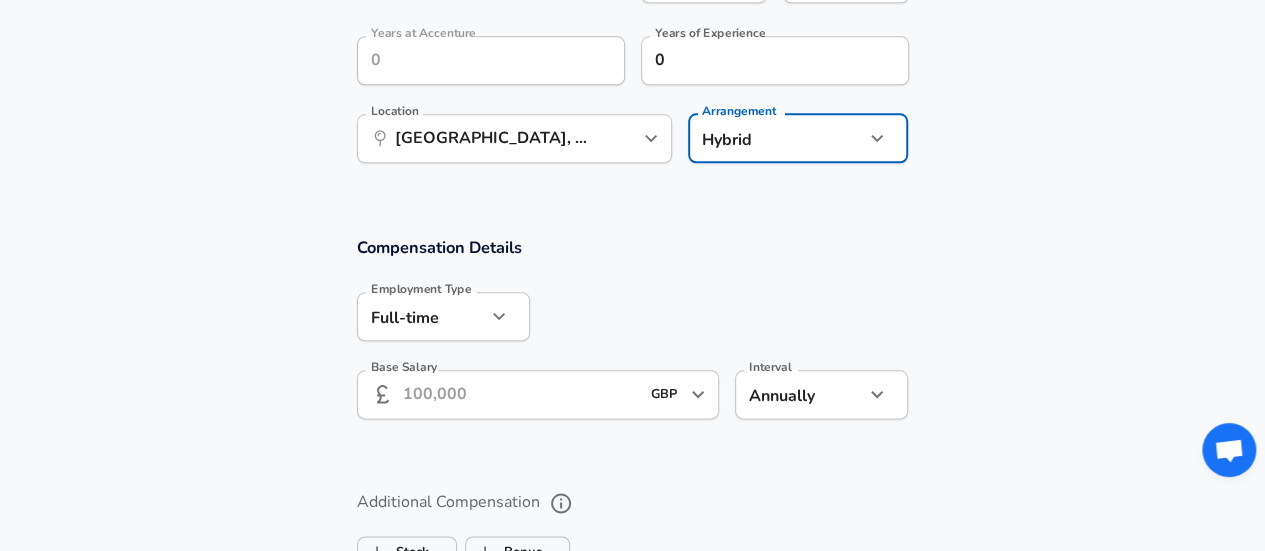 click on "Base Salary" at bounding box center (521, 394) 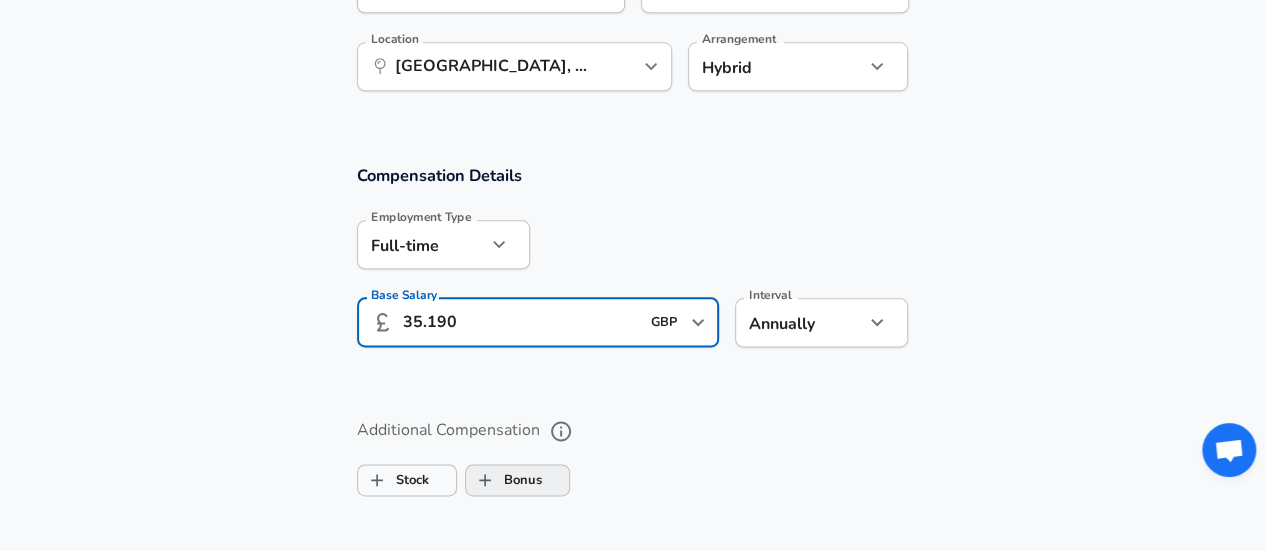 type on "35.190" 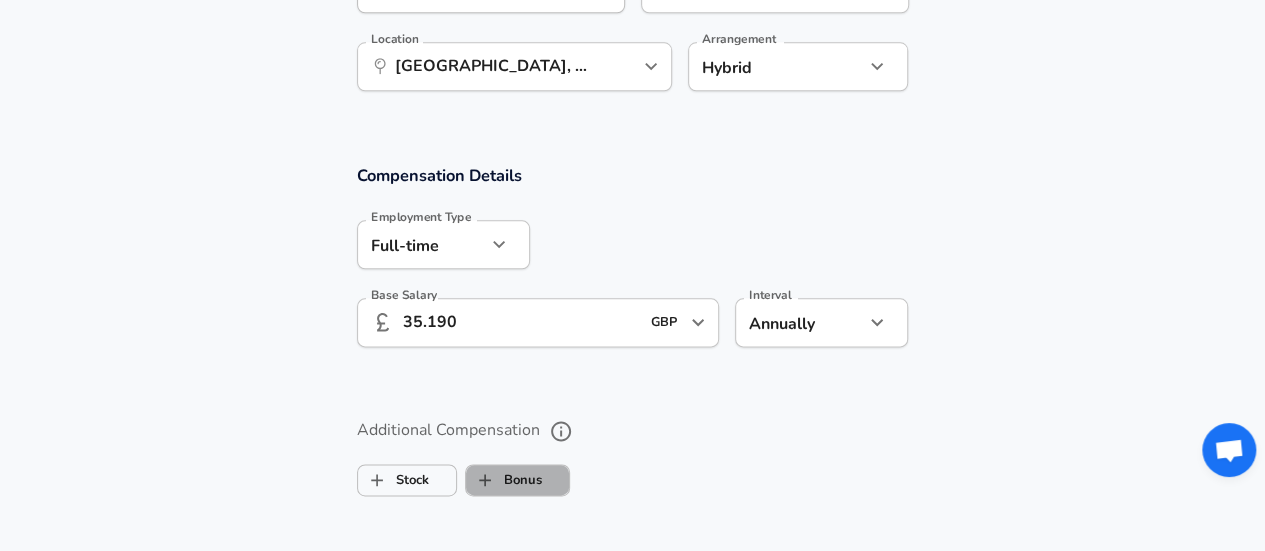 click on "Bonus" at bounding box center [504, 480] 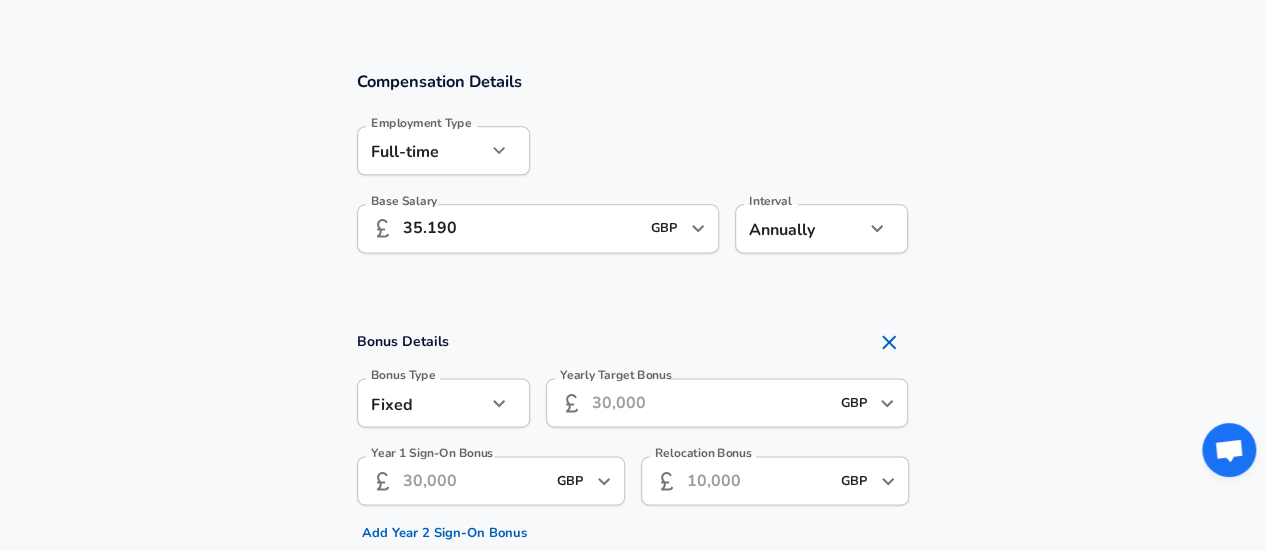 scroll, scrollTop: 1247, scrollLeft: 0, axis: vertical 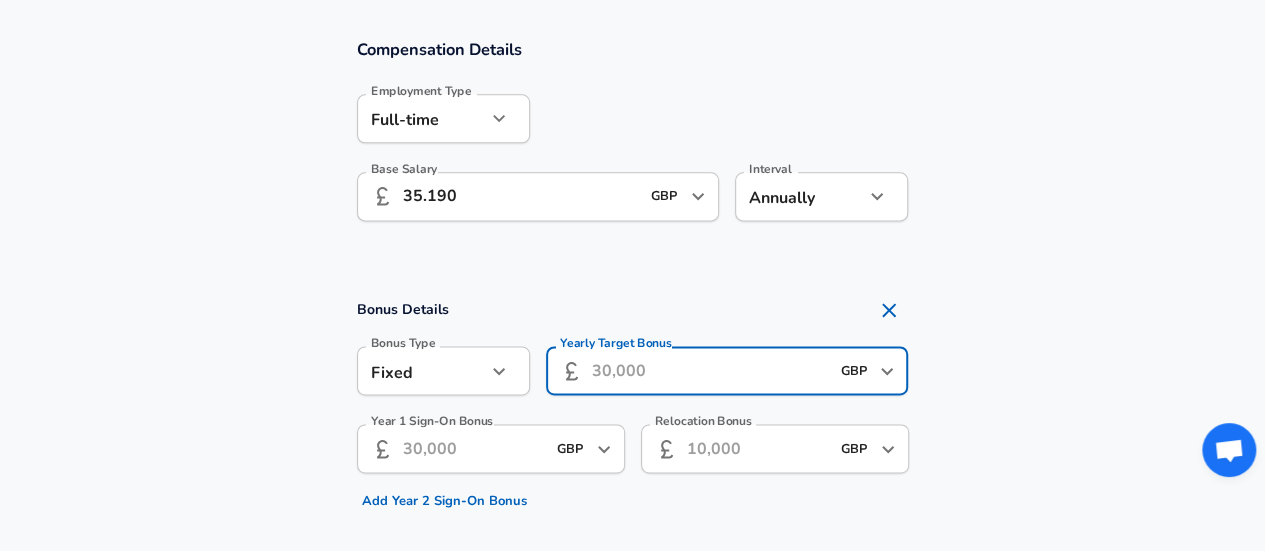 click on "Yearly Target Bonus" at bounding box center (710, 370) 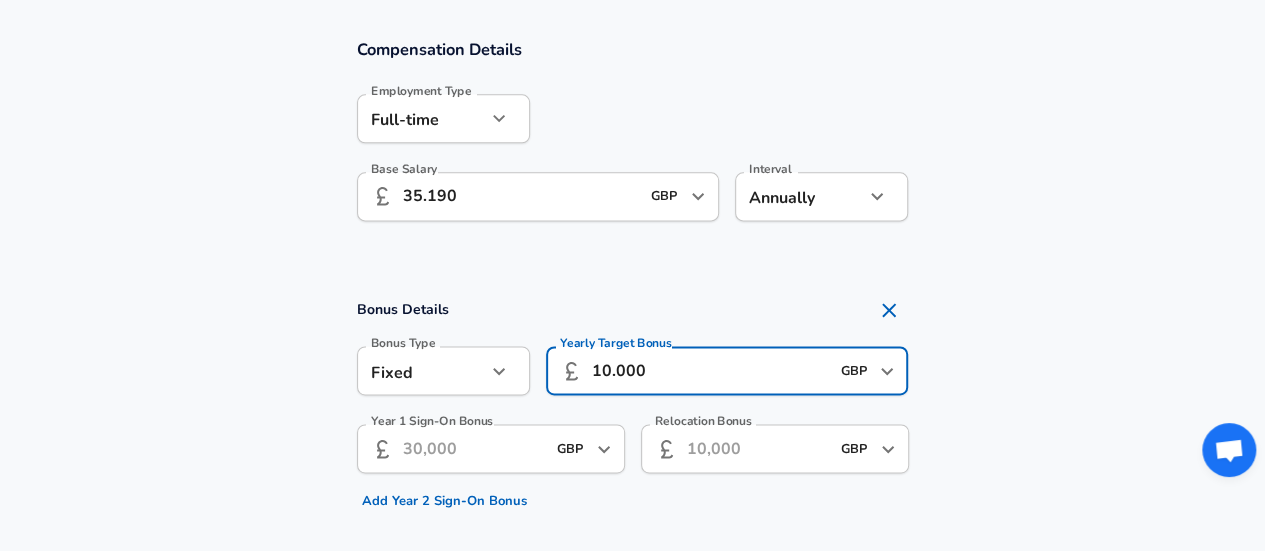 scroll, scrollTop: 0, scrollLeft: 0, axis: both 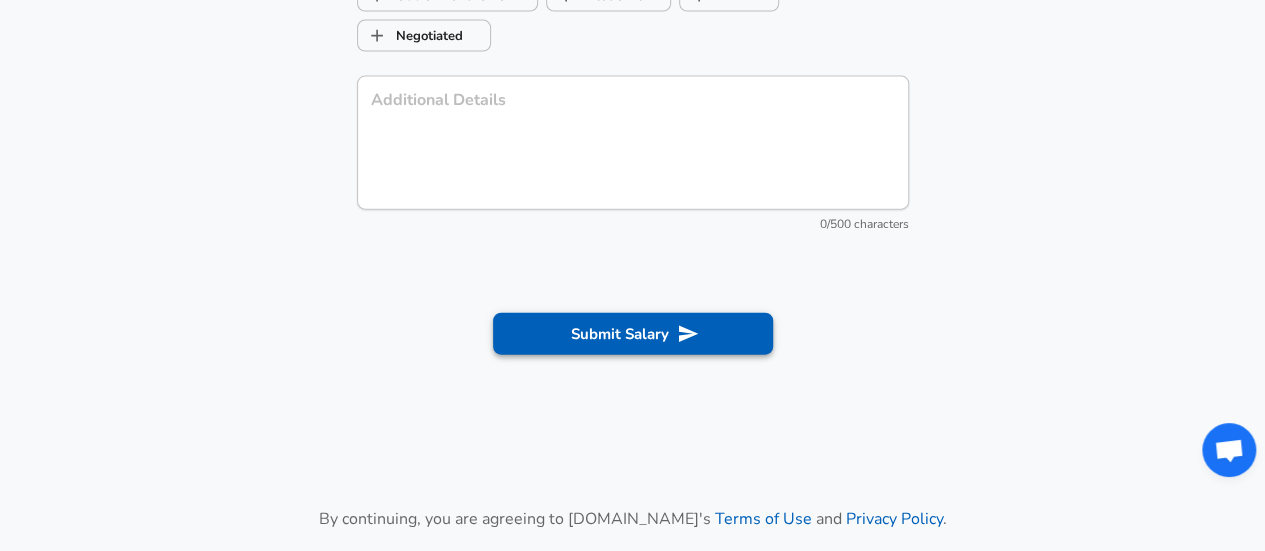 type on "10.000" 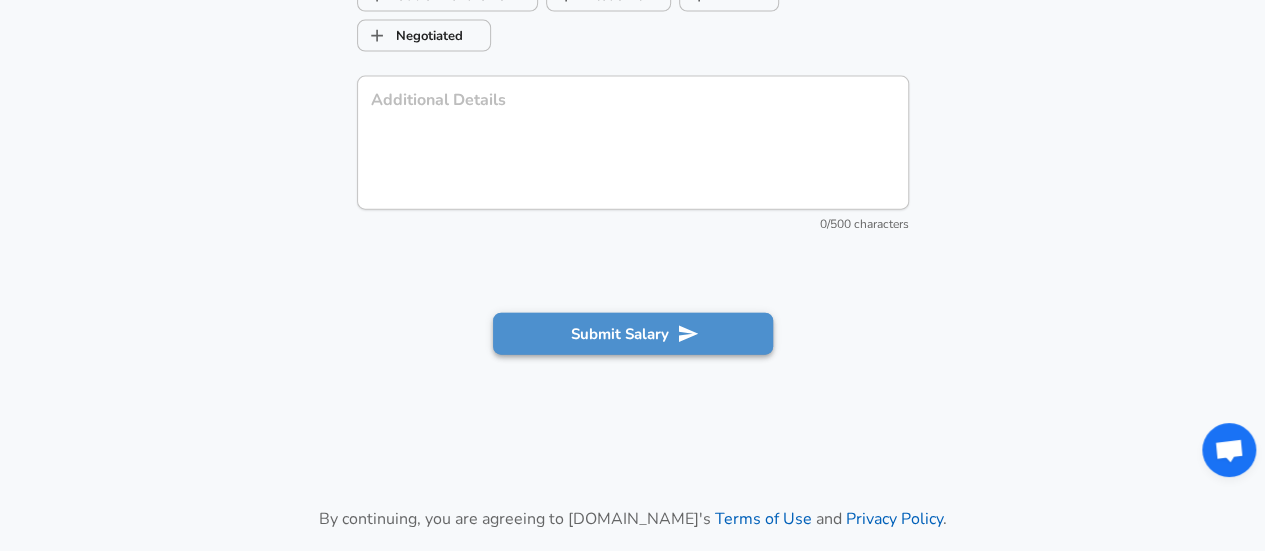 click on "Submit Salary" at bounding box center (633, 334) 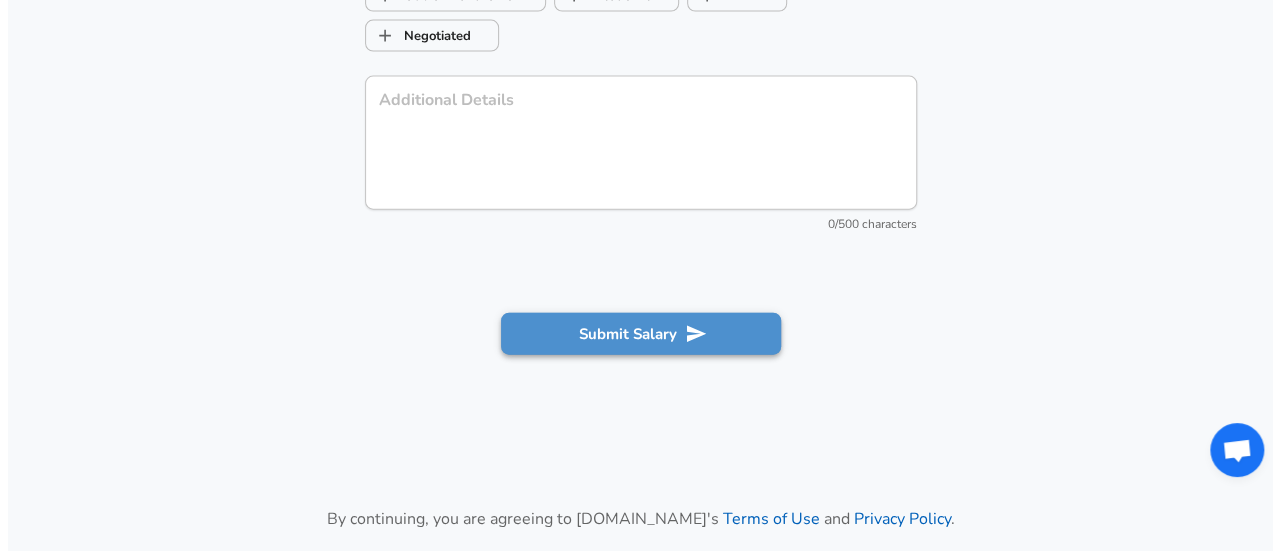scroll, scrollTop: 0, scrollLeft: 0, axis: both 